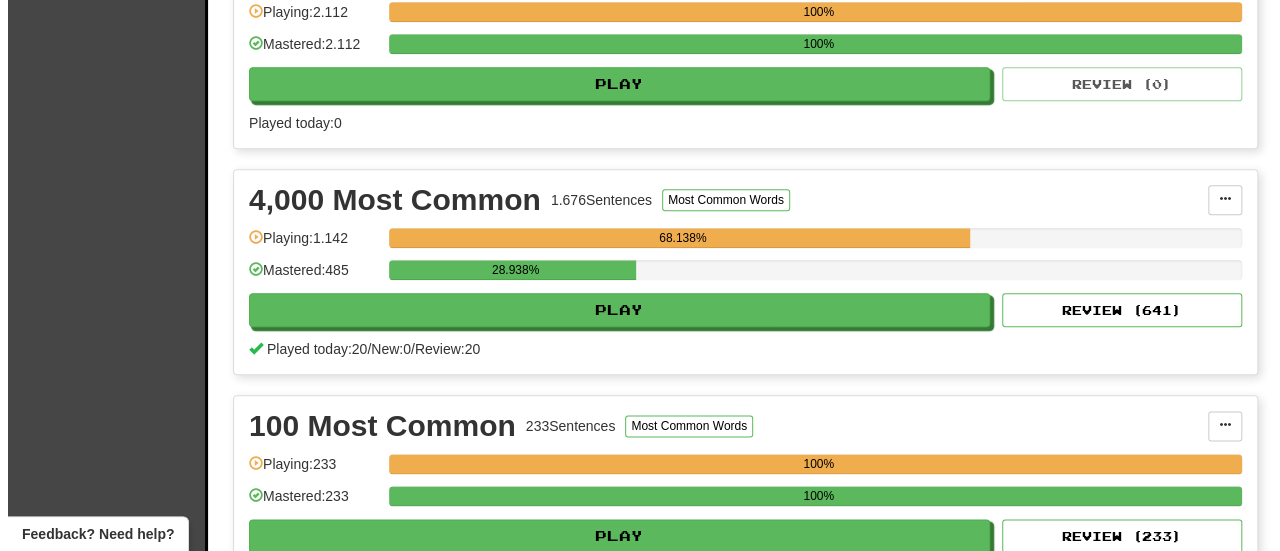 scroll, scrollTop: 1015, scrollLeft: 0, axis: vertical 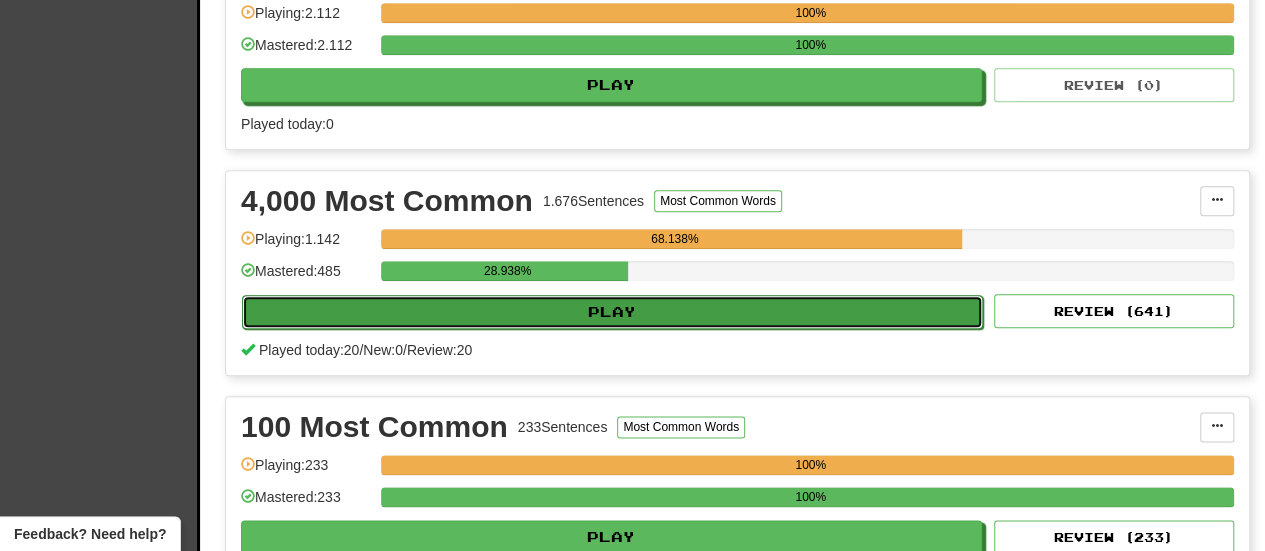 click on "Play" at bounding box center [612, 312] 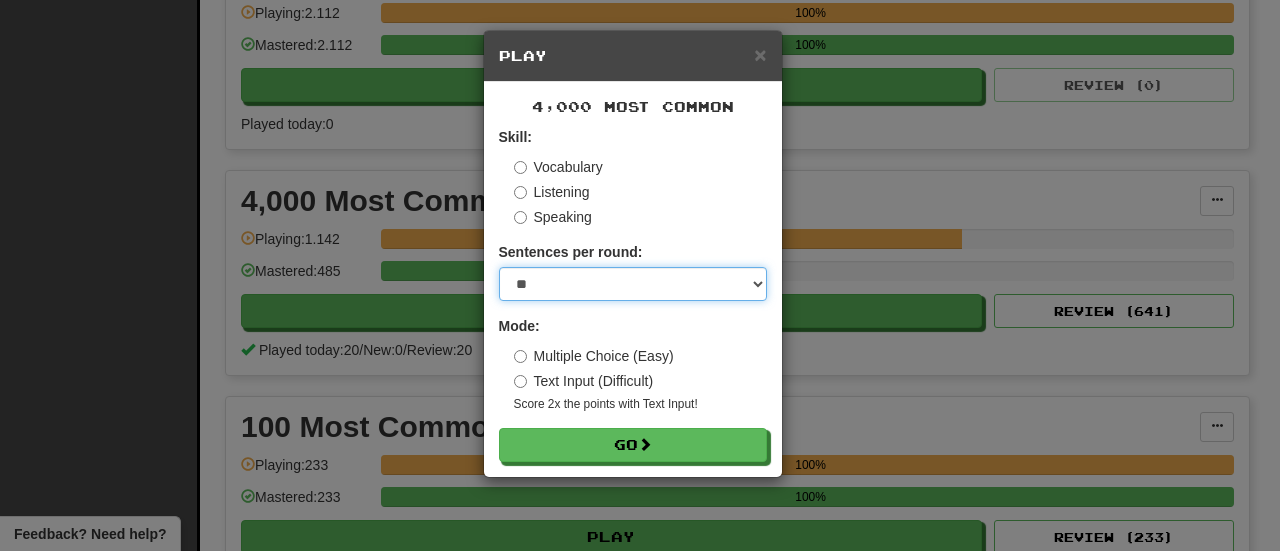 click on "* ** ** ** ** ** *** ********" at bounding box center (633, 284) 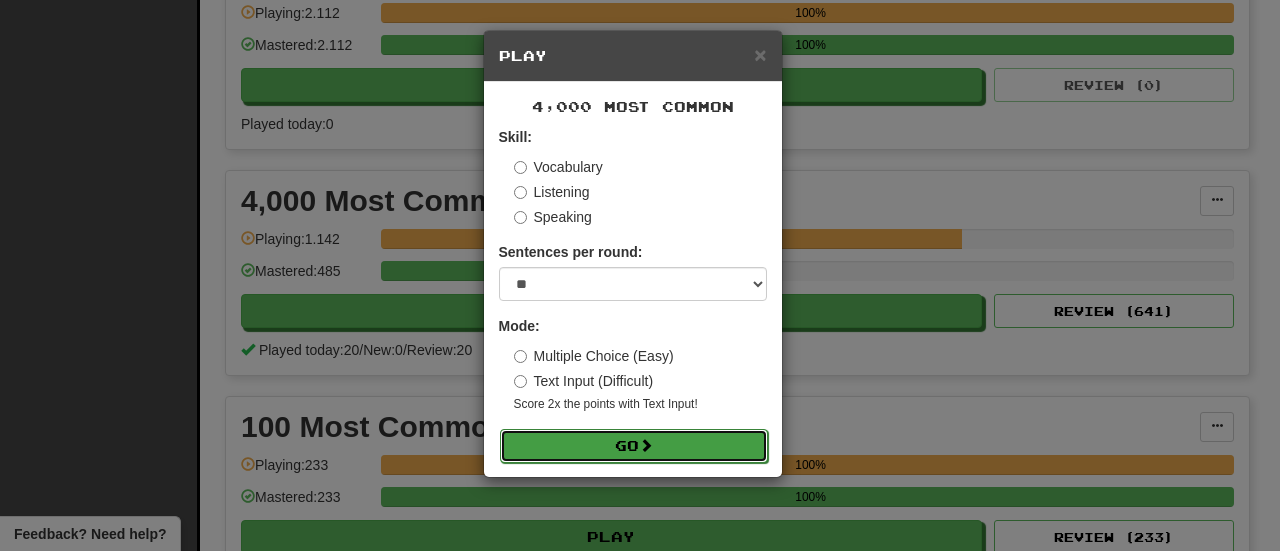 click on "Go" at bounding box center [634, 446] 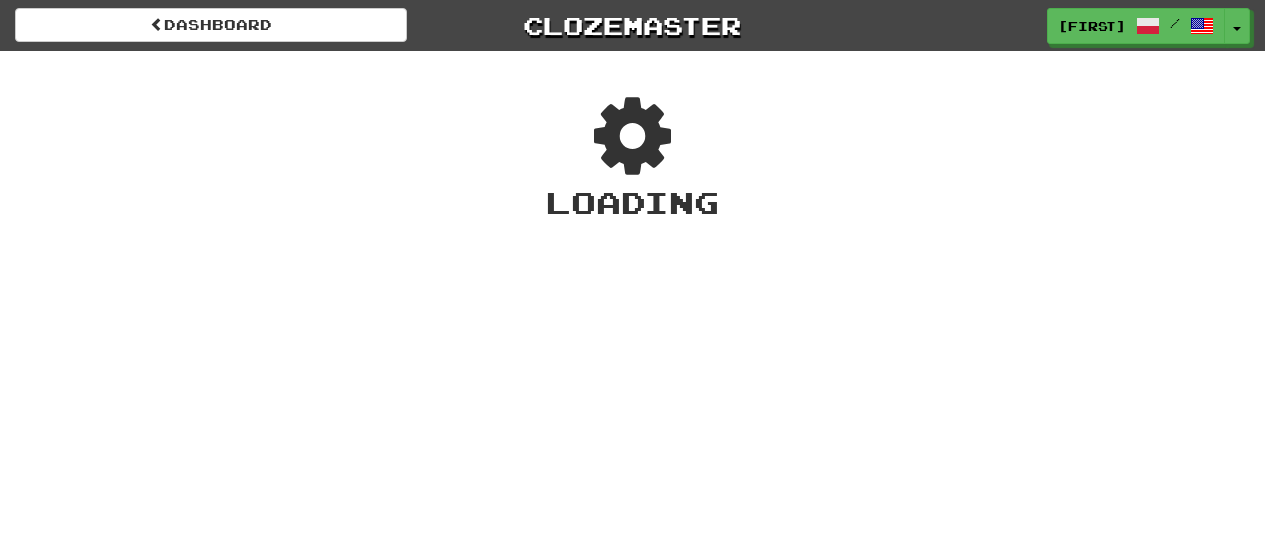 scroll, scrollTop: 0, scrollLeft: 0, axis: both 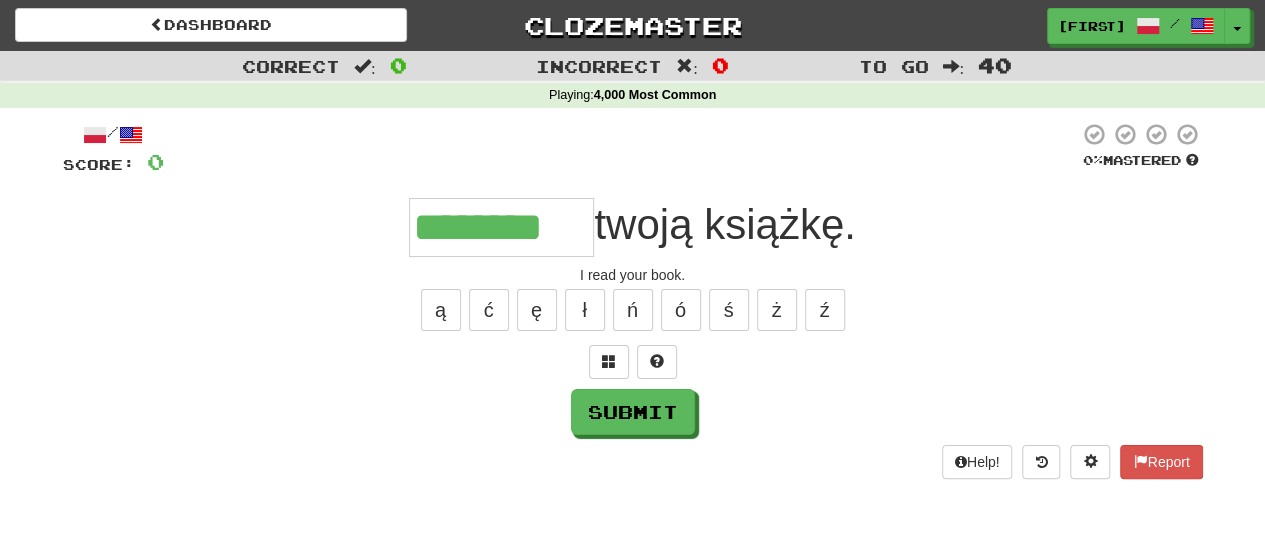 type on "********" 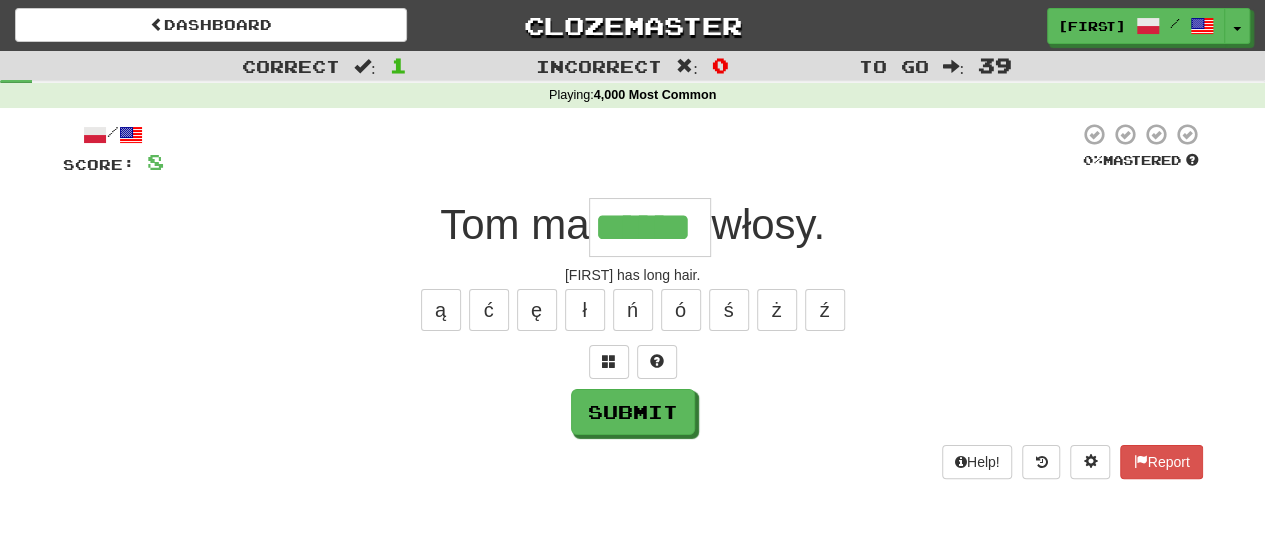 type on "******" 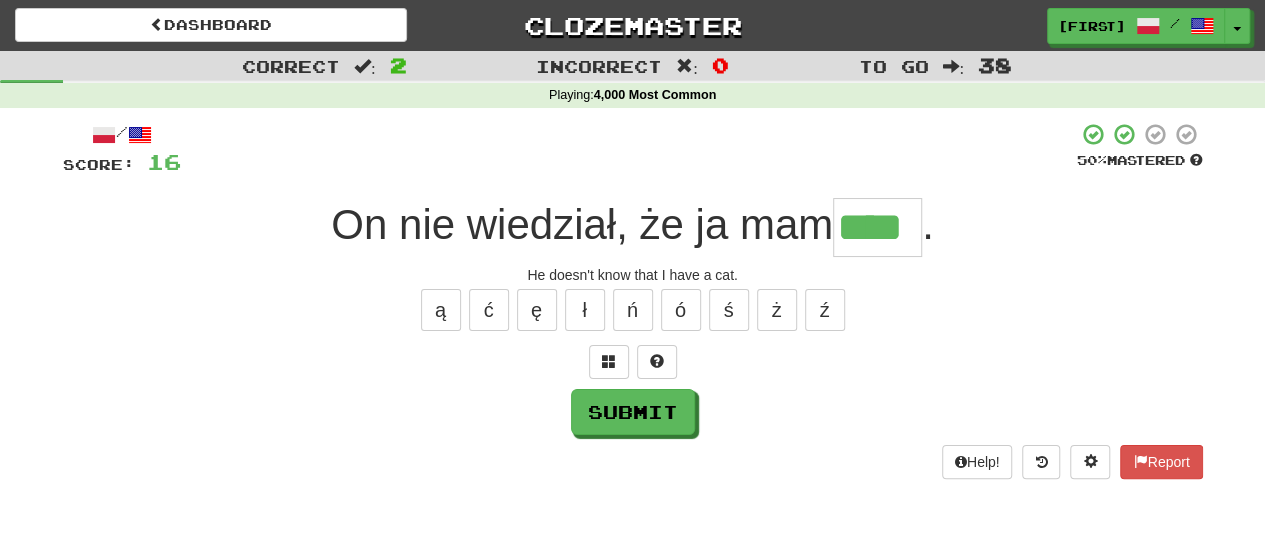type on "****" 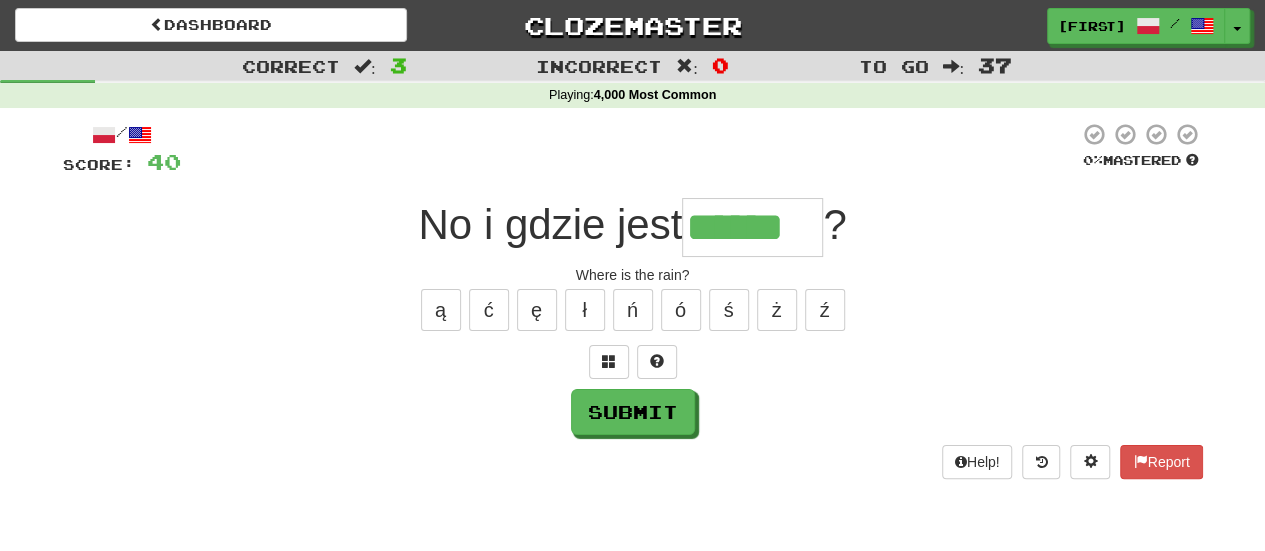 type on "******" 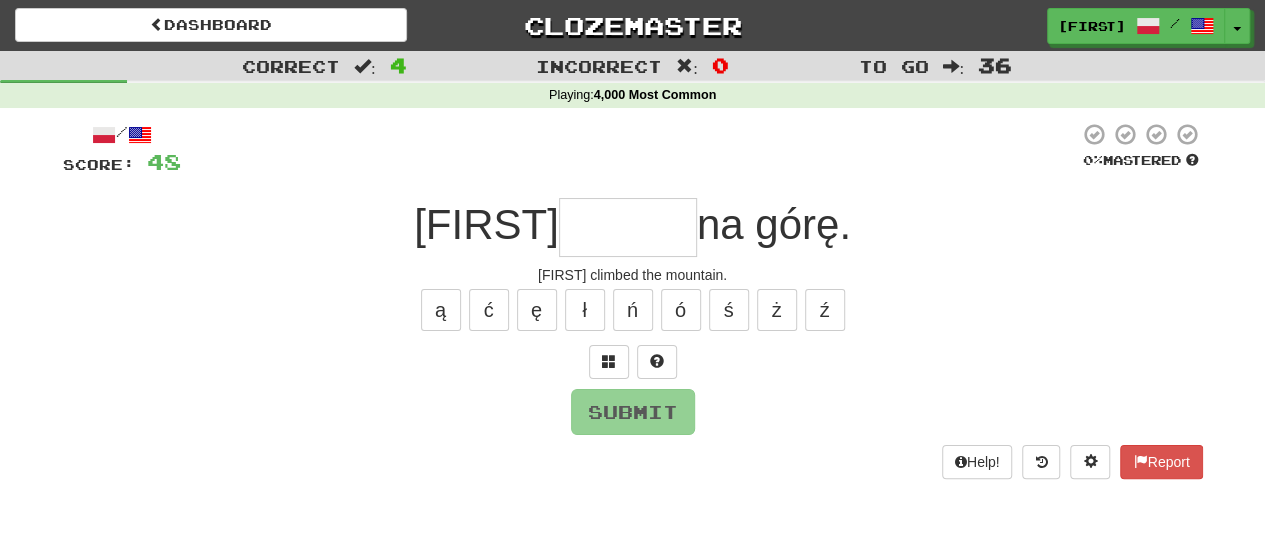 type on "*" 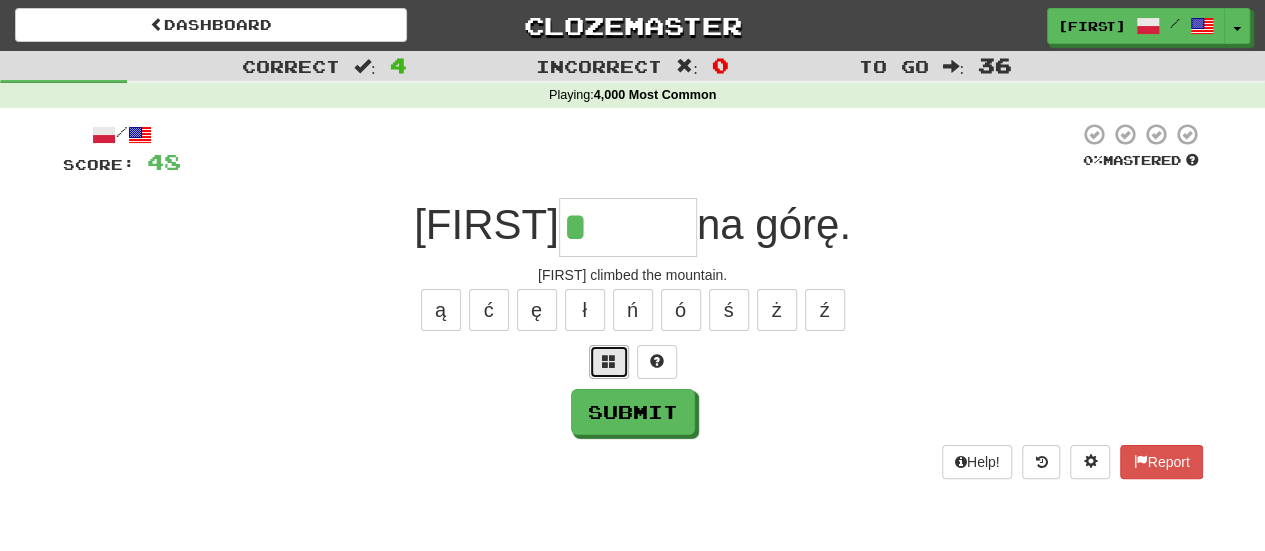 click at bounding box center [609, 361] 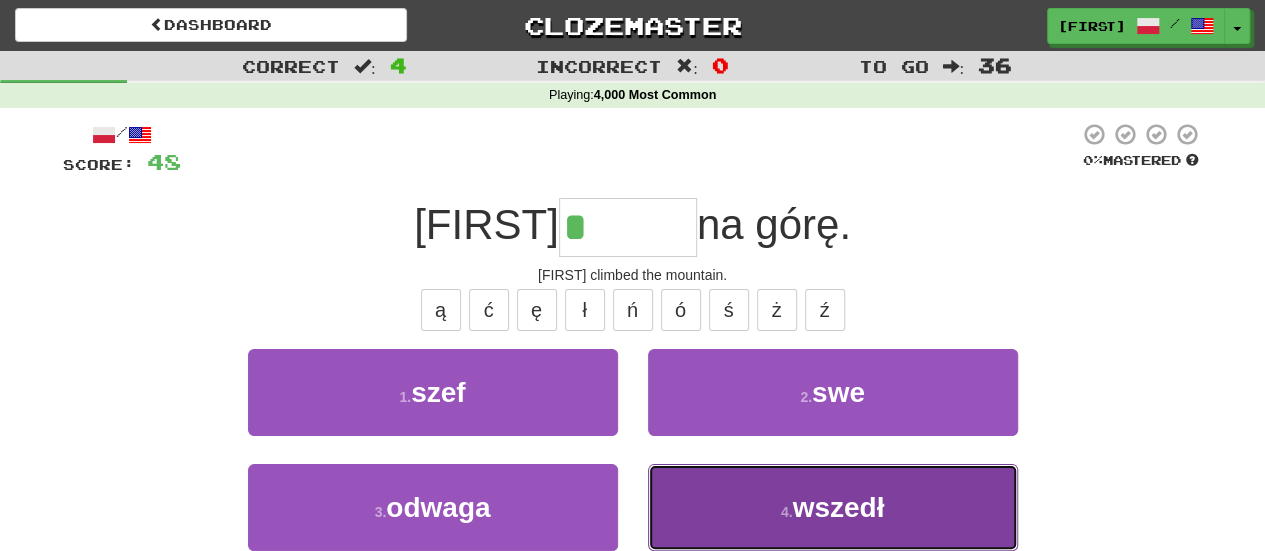 click on "wszedł" at bounding box center (838, 507) 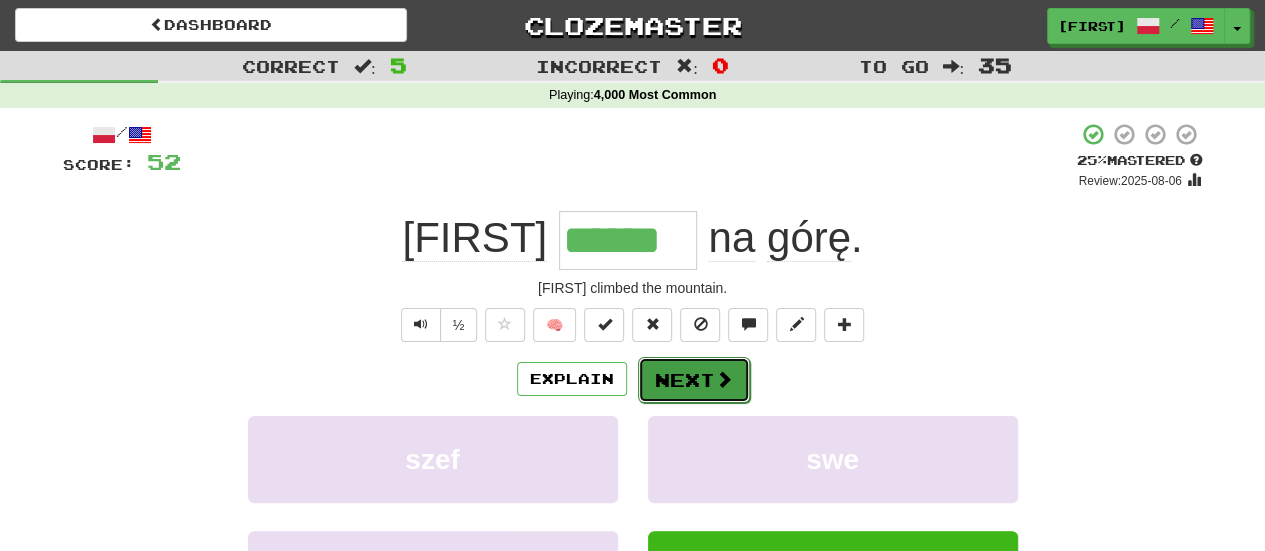 click at bounding box center (724, 379) 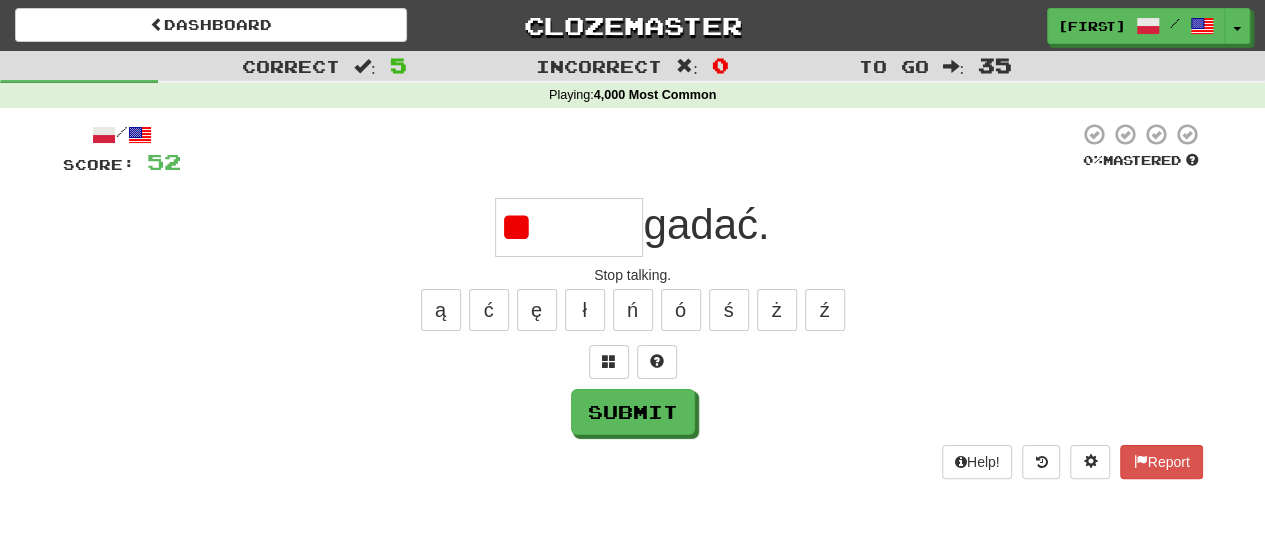 type on "*" 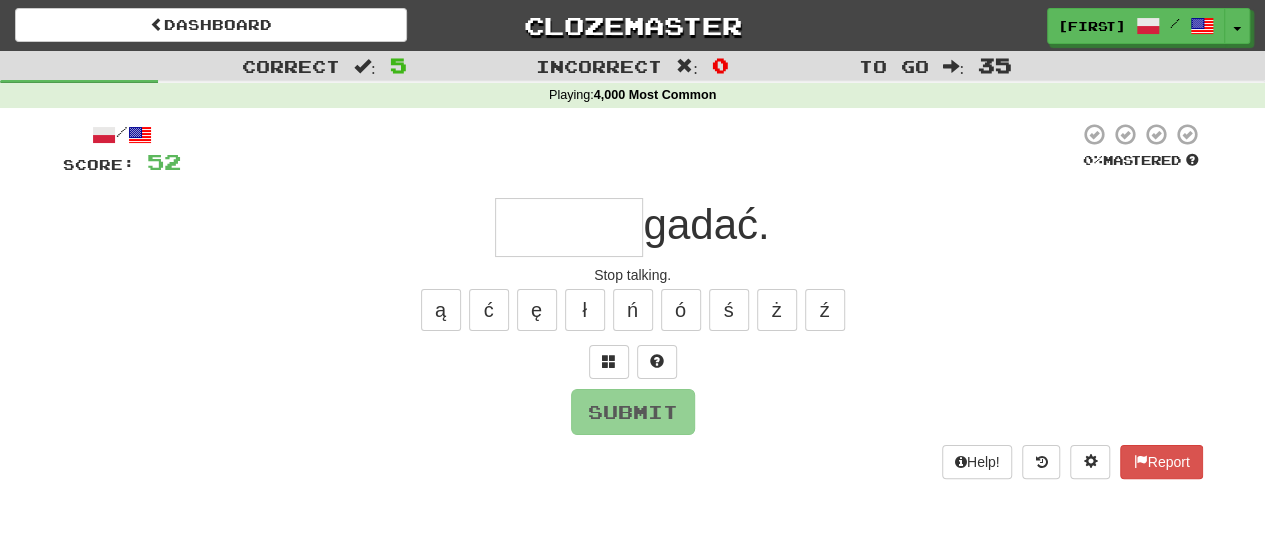 type on "*" 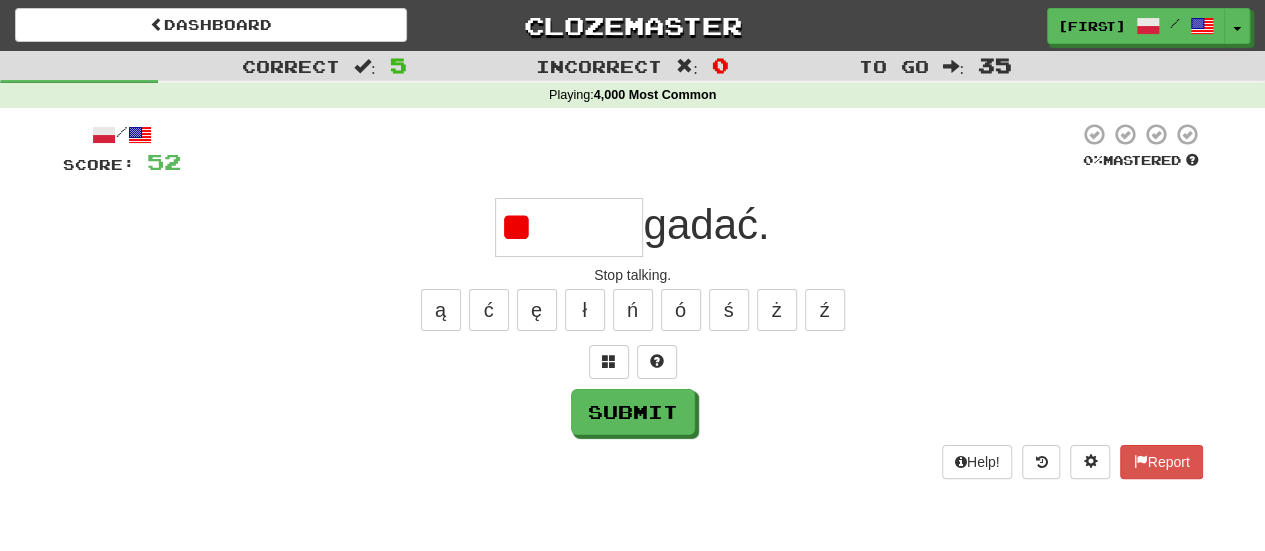 type on "*" 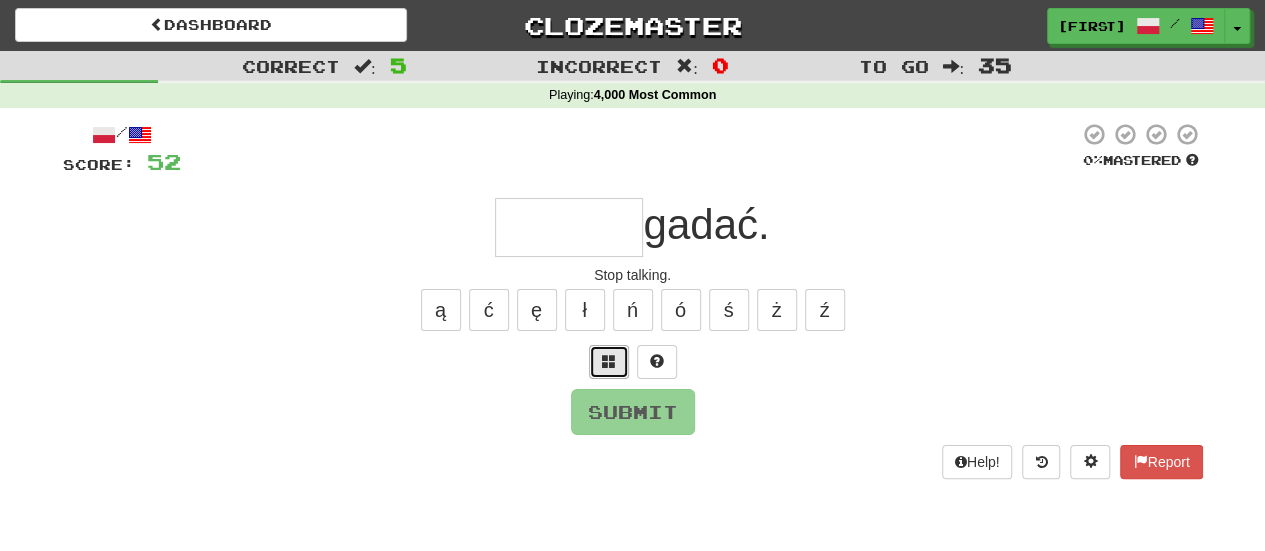 click at bounding box center [609, 362] 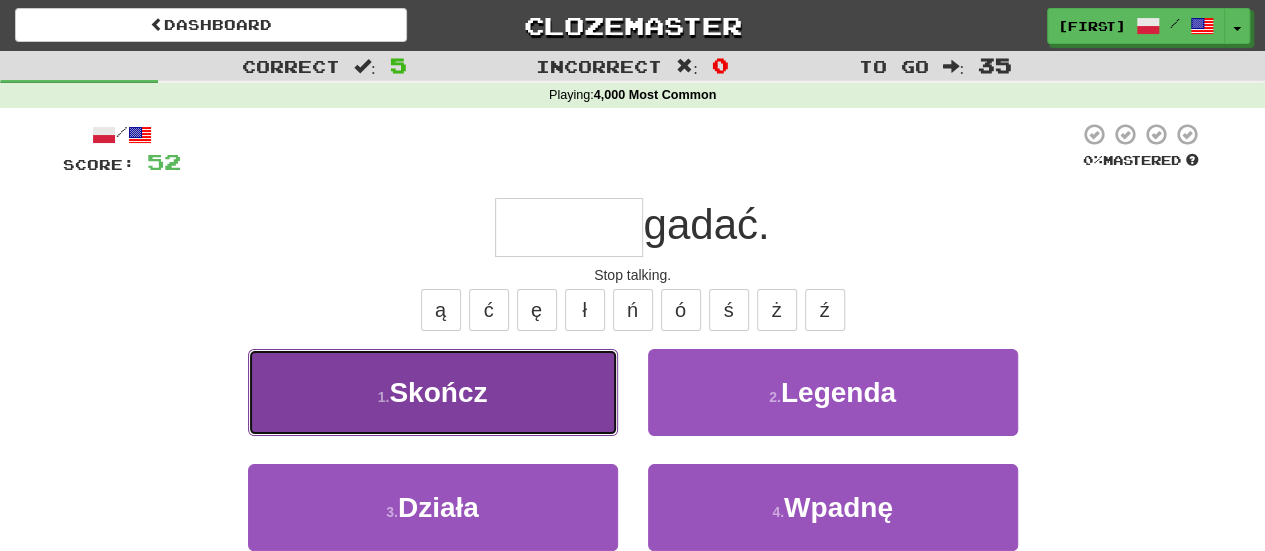 click on "1 .  Skończ" at bounding box center [433, 392] 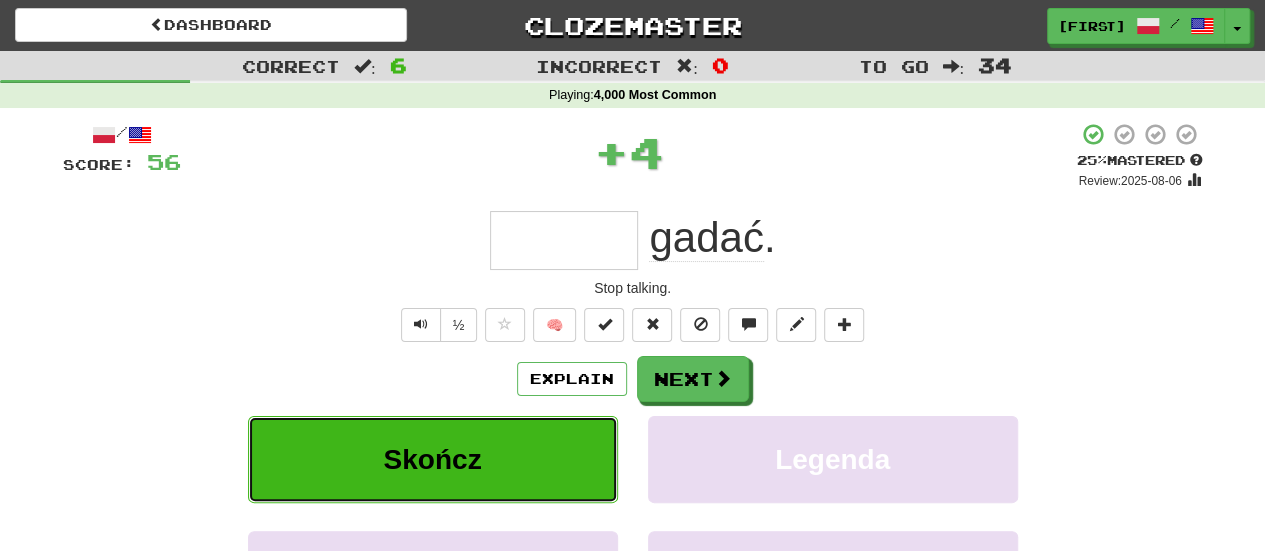 type on "******" 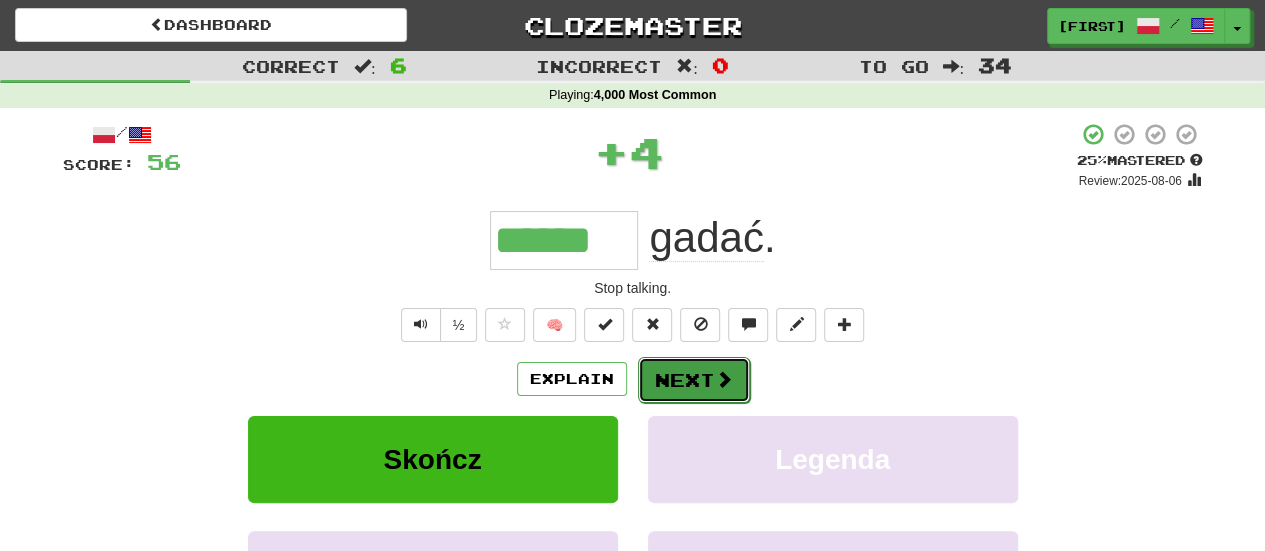 click on "Next" at bounding box center [694, 380] 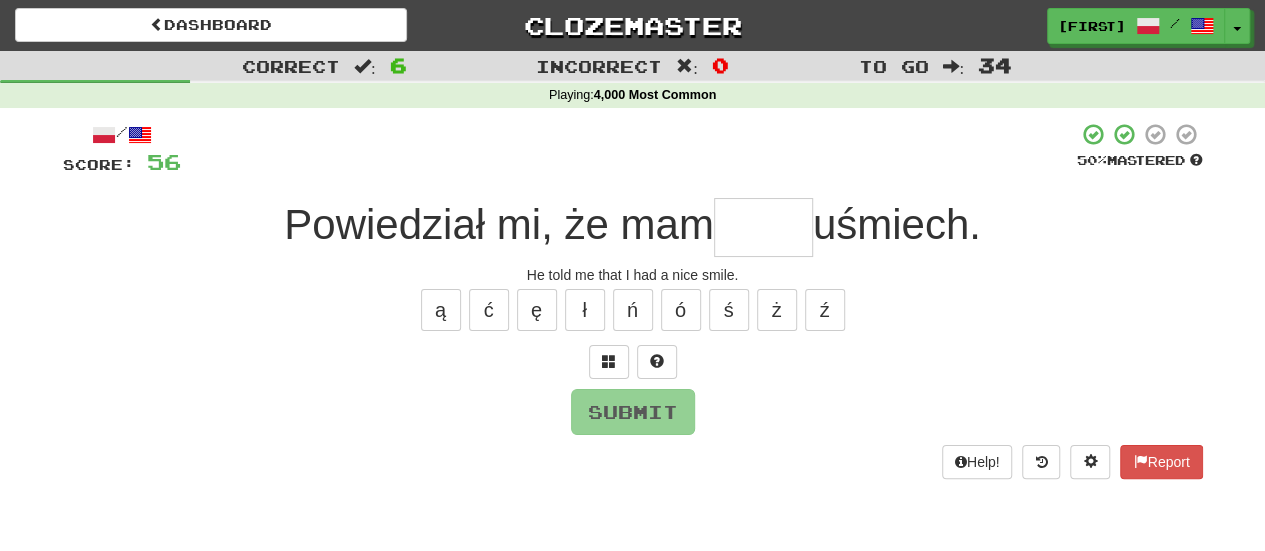 type on "*" 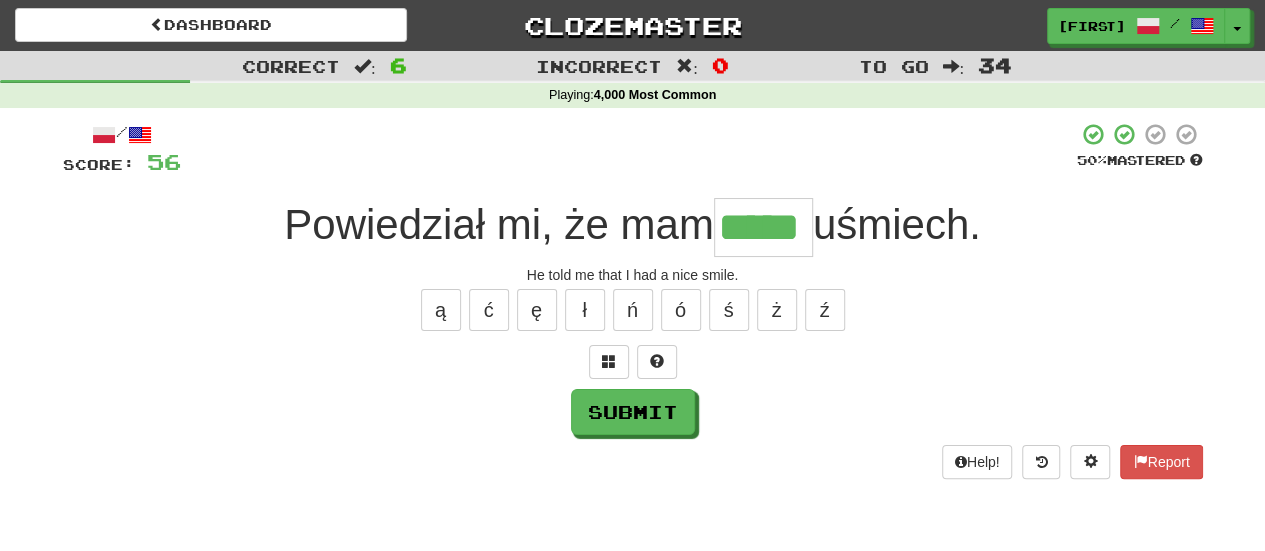 type on "*****" 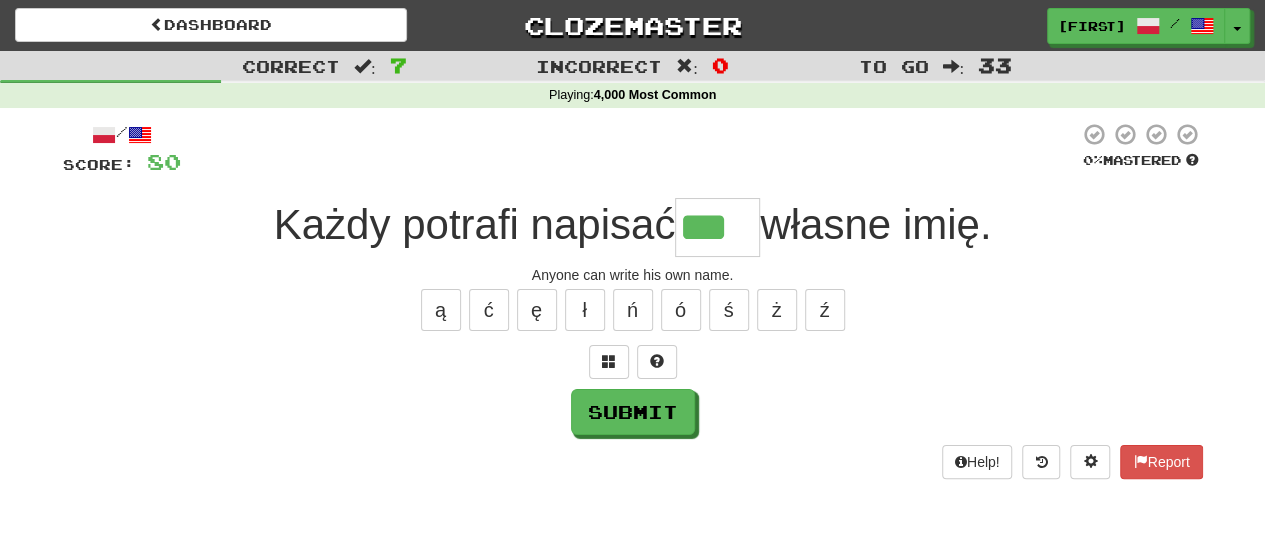 type on "***" 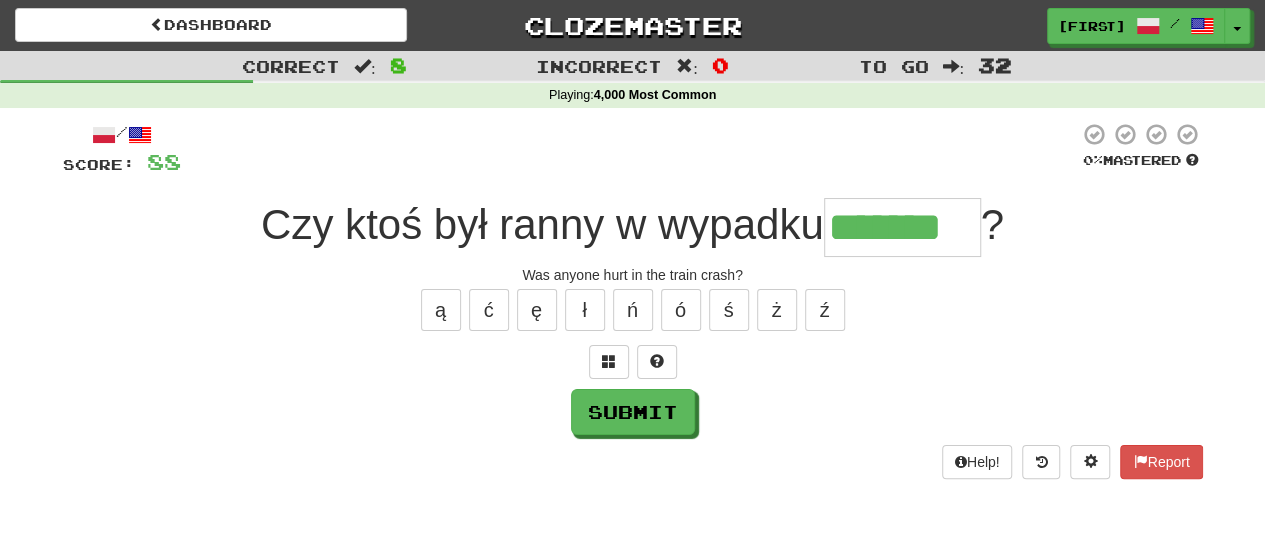 type on "*******" 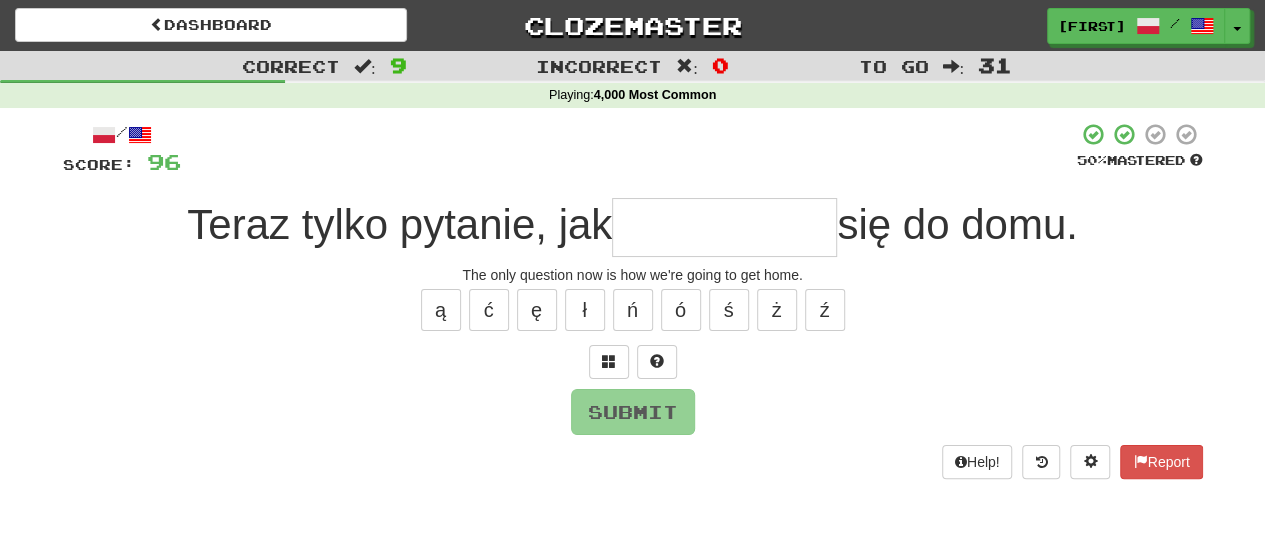 type on "*" 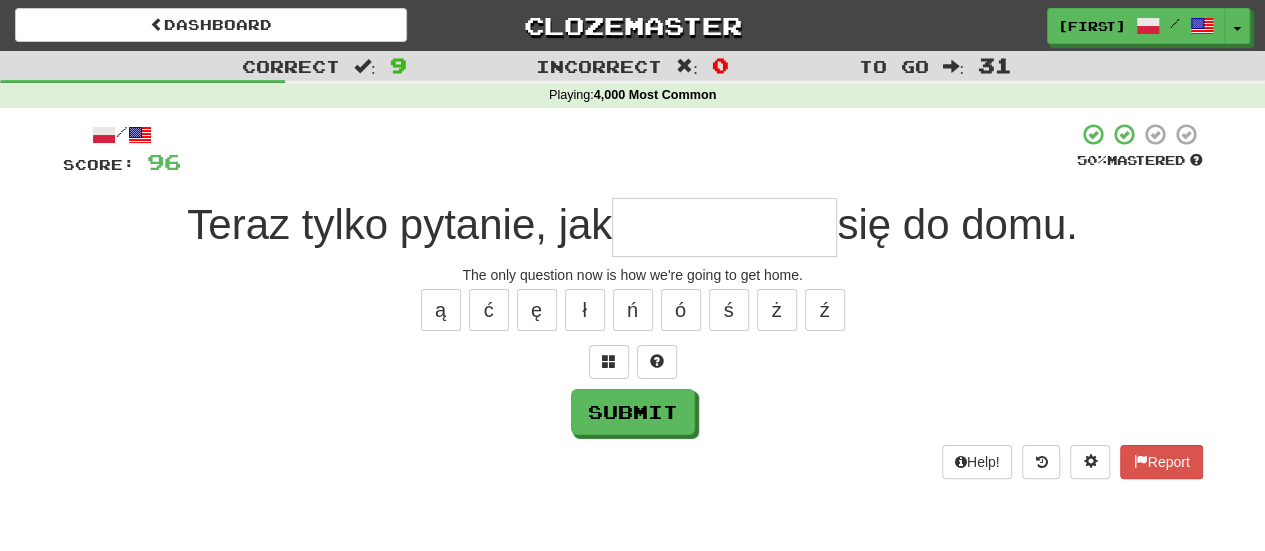type on "*" 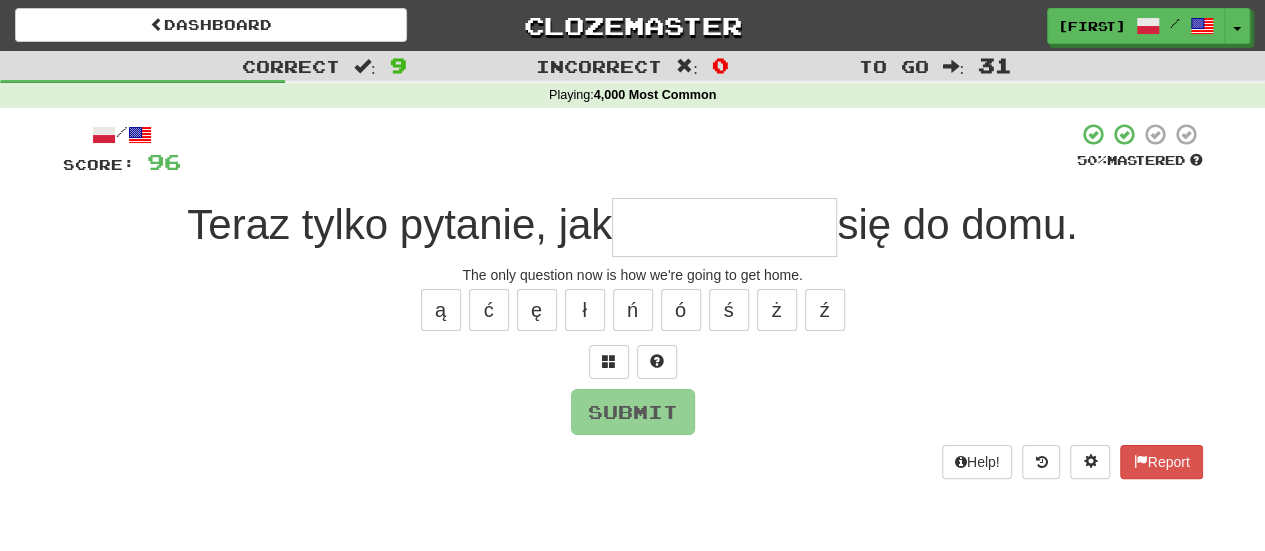 type on "*" 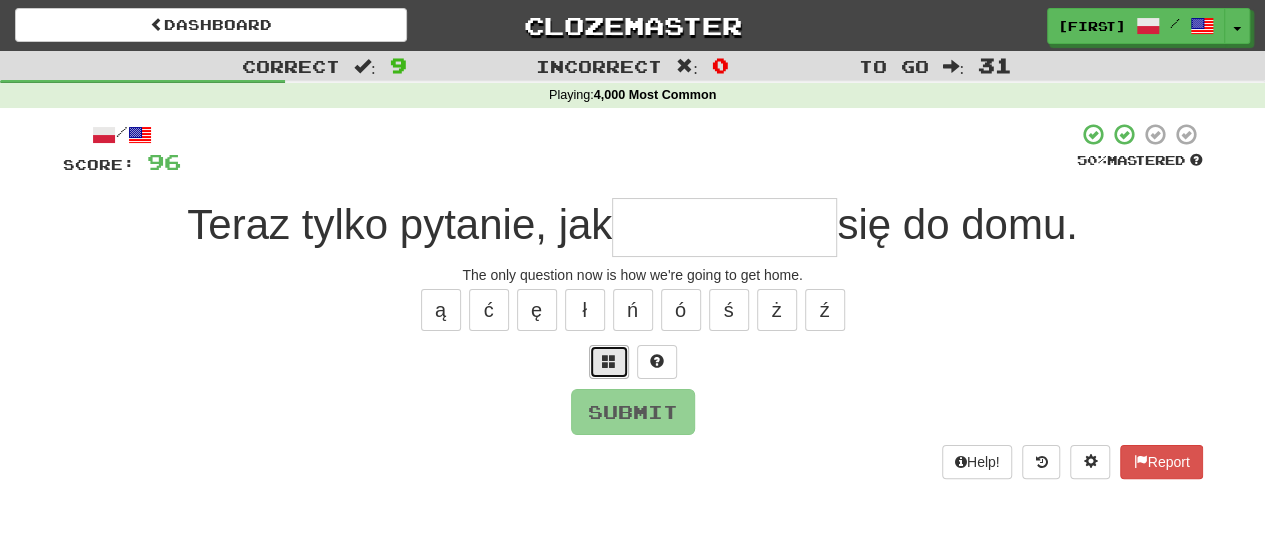 click at bounding box center (609, 362) 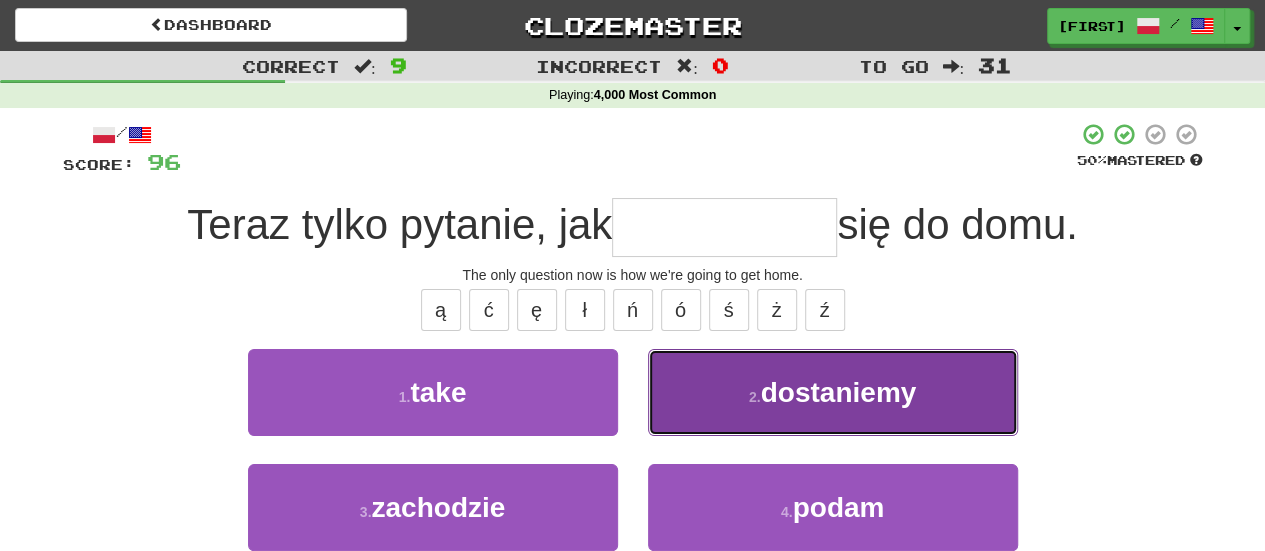 click on "dostaniemy" at bounding box center (839, 392) 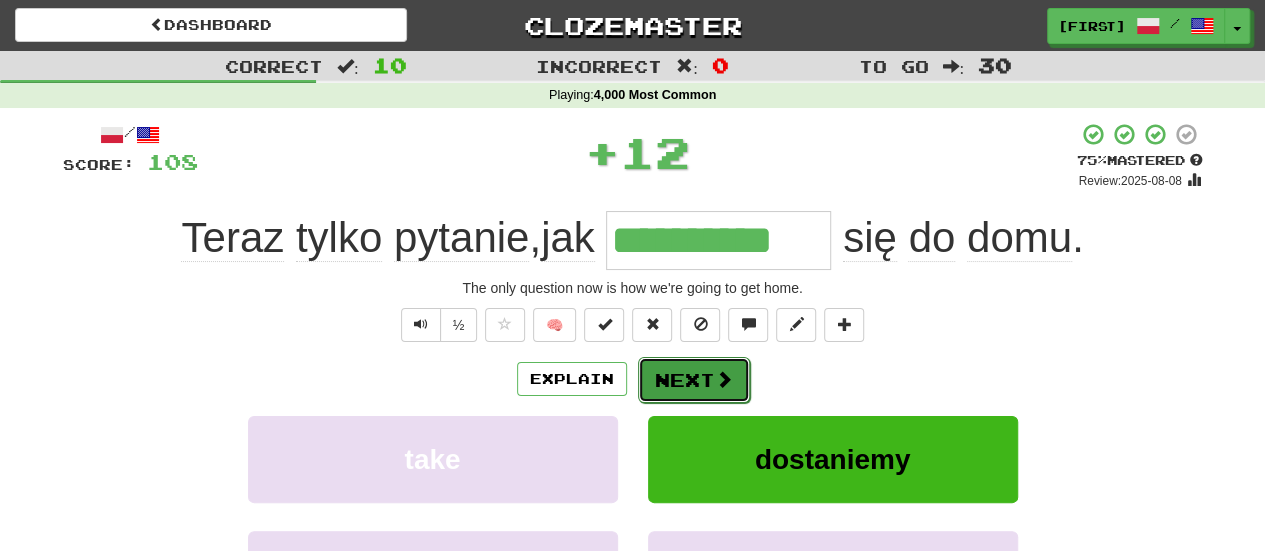 click on "Next" at bounding box center [694, 380] 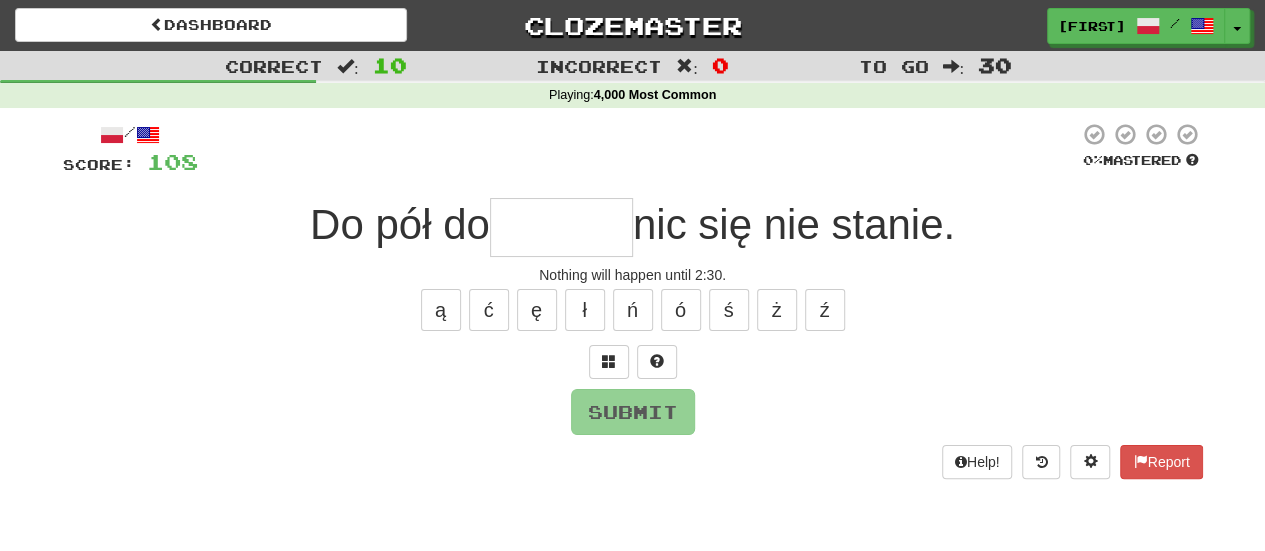 type on "*" 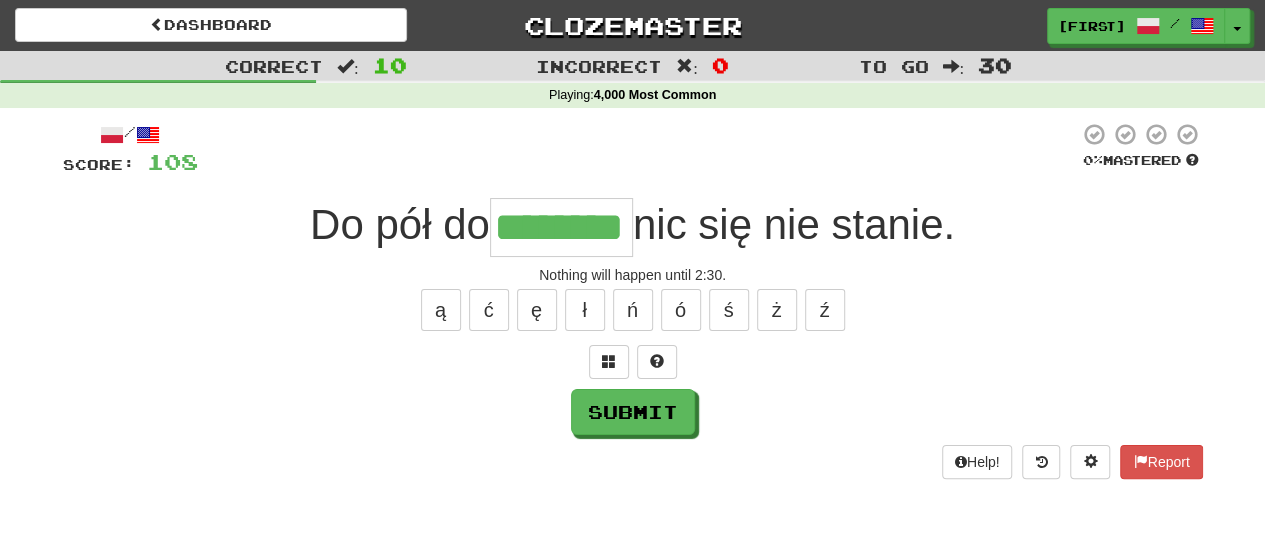 type on "********" 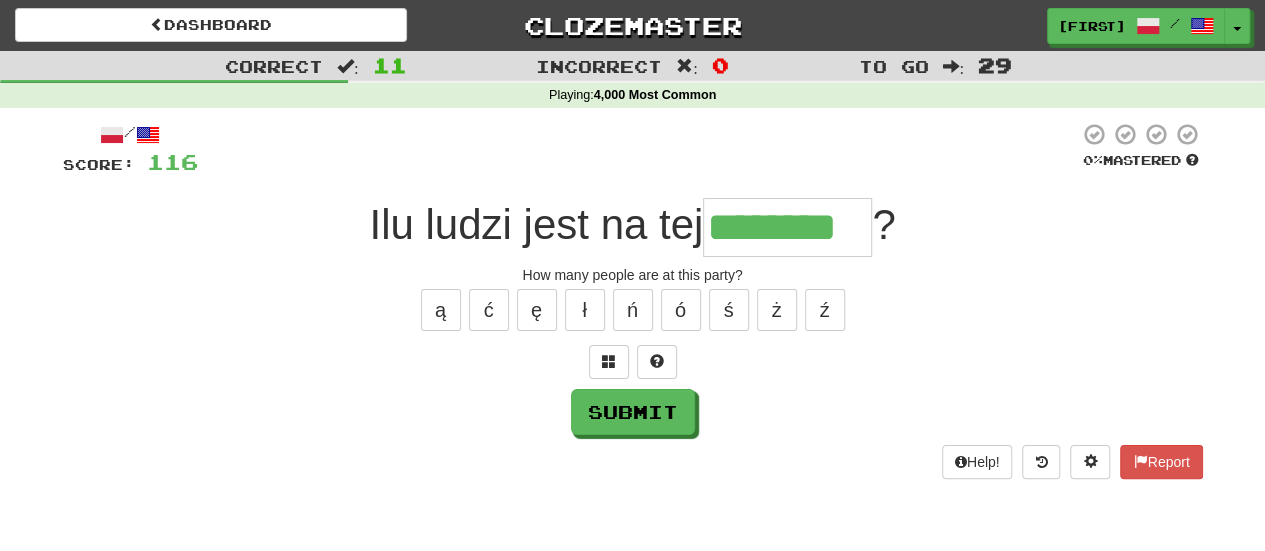 type on "********" 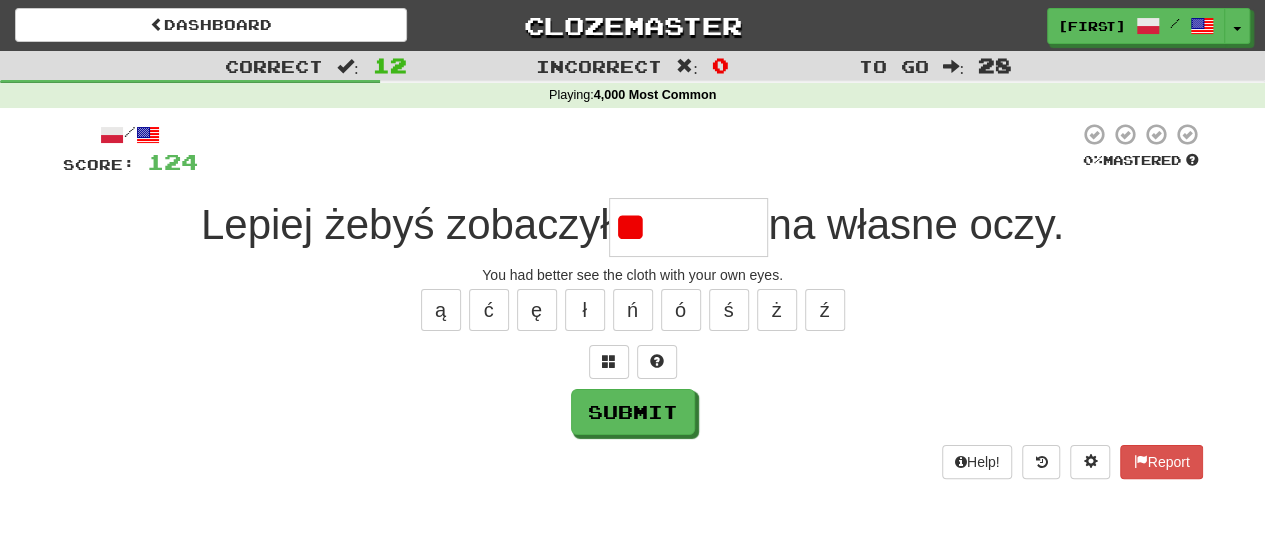 type on "*" 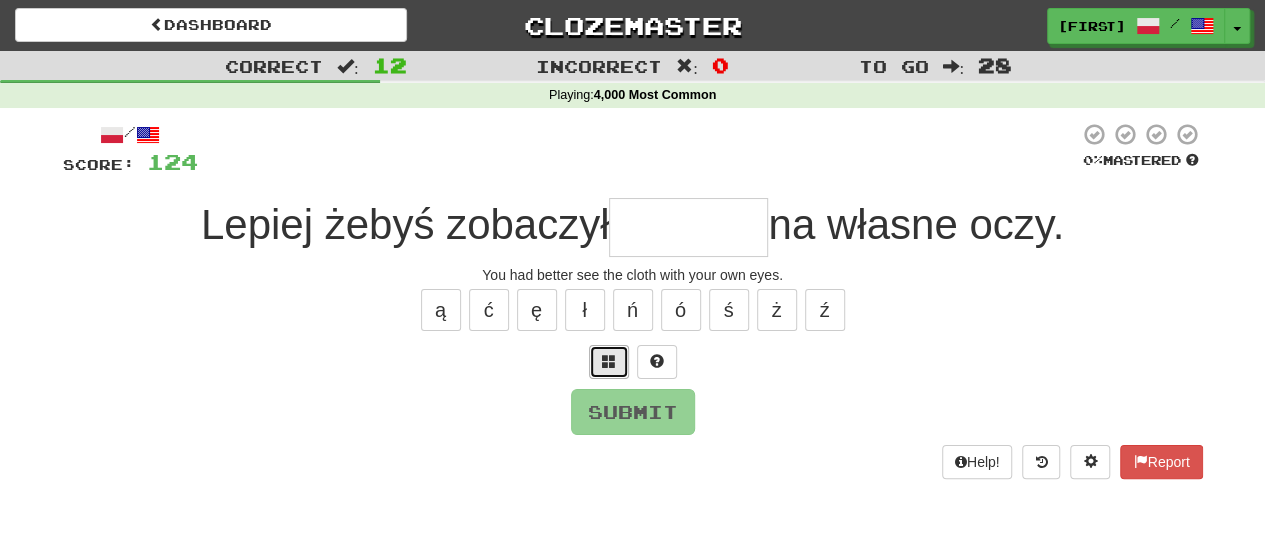 click at bounding box center [609, 362] 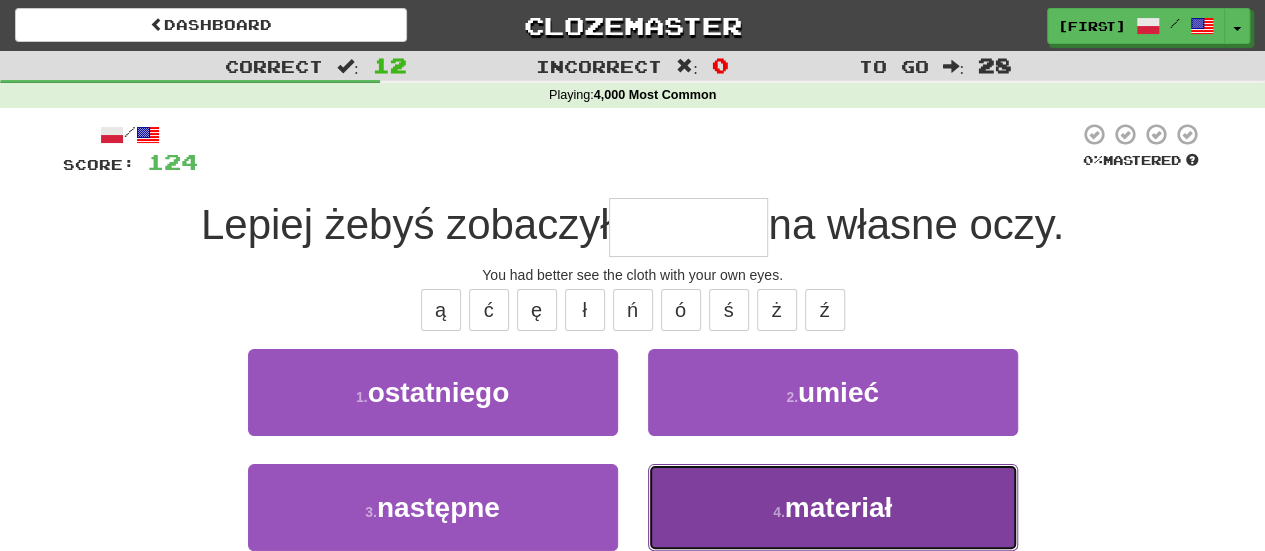 click on "materiał" at bounding box center [838, 507] 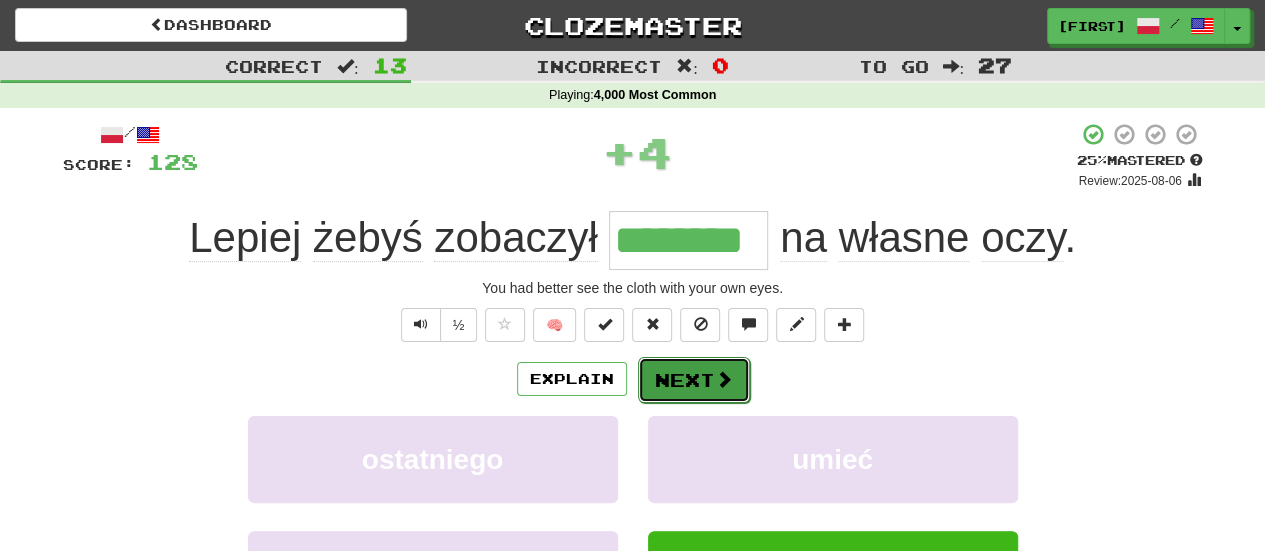 click on "Next" at bounding box center [694, 380] 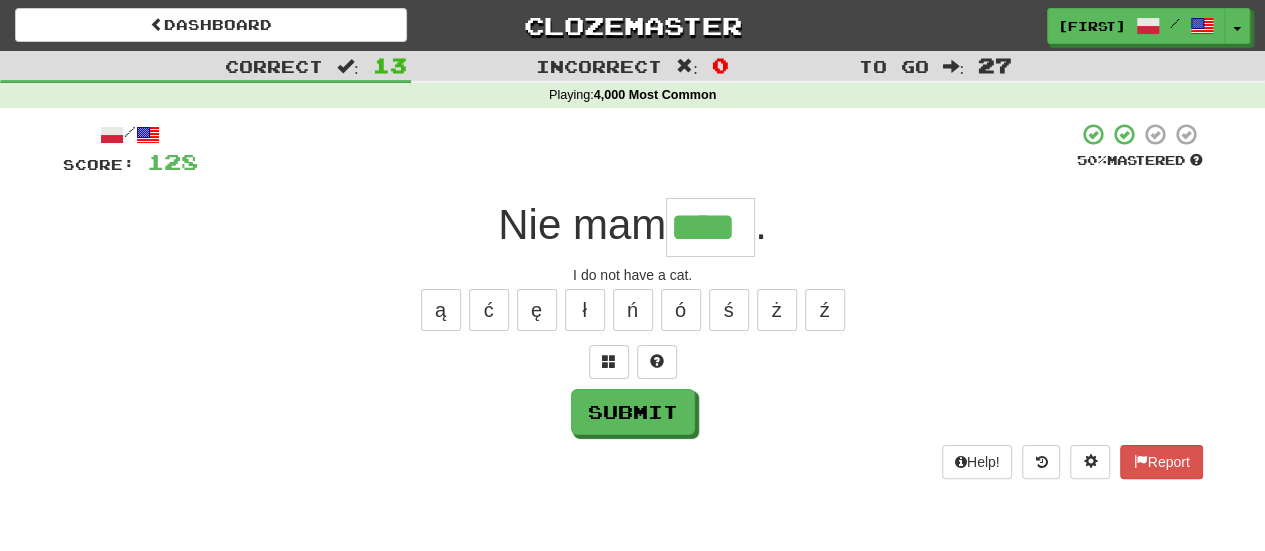 type on "****" 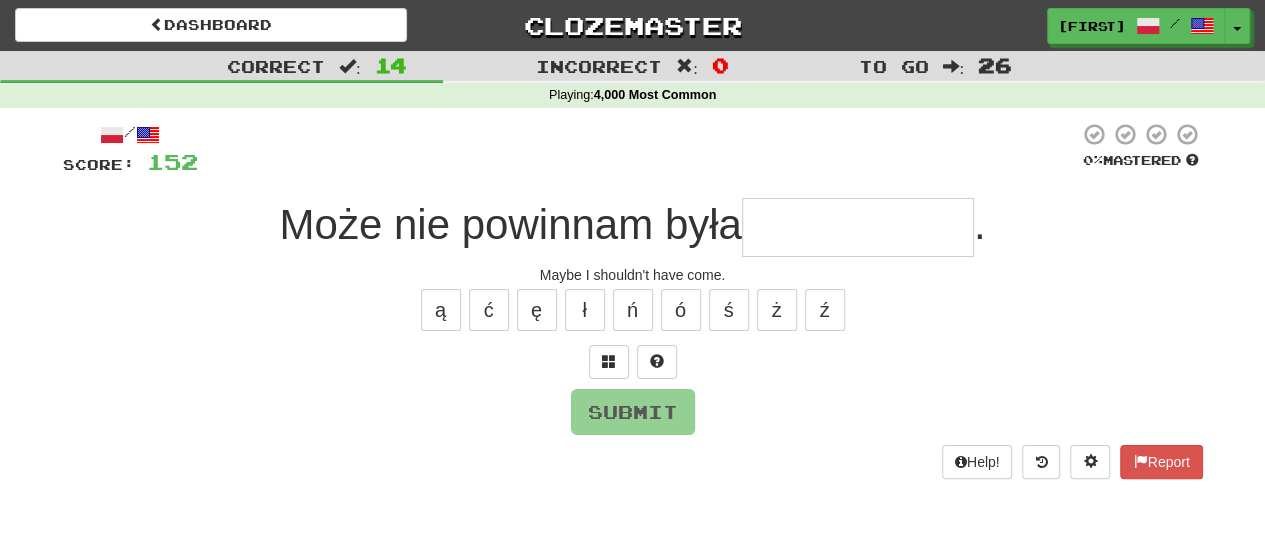 type on "*" 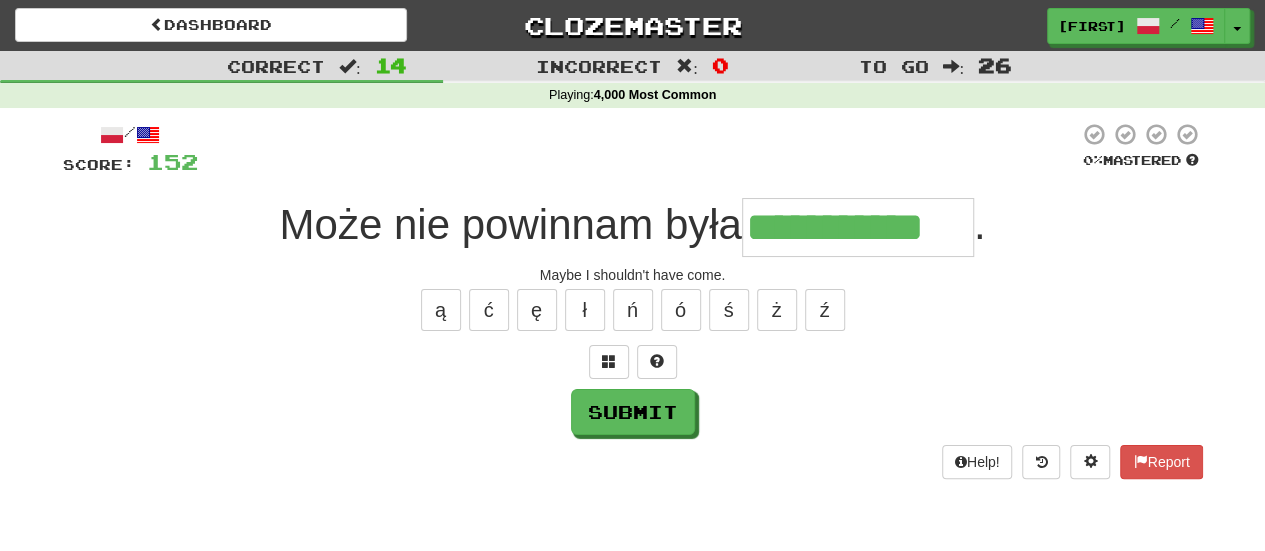 type on "**********" 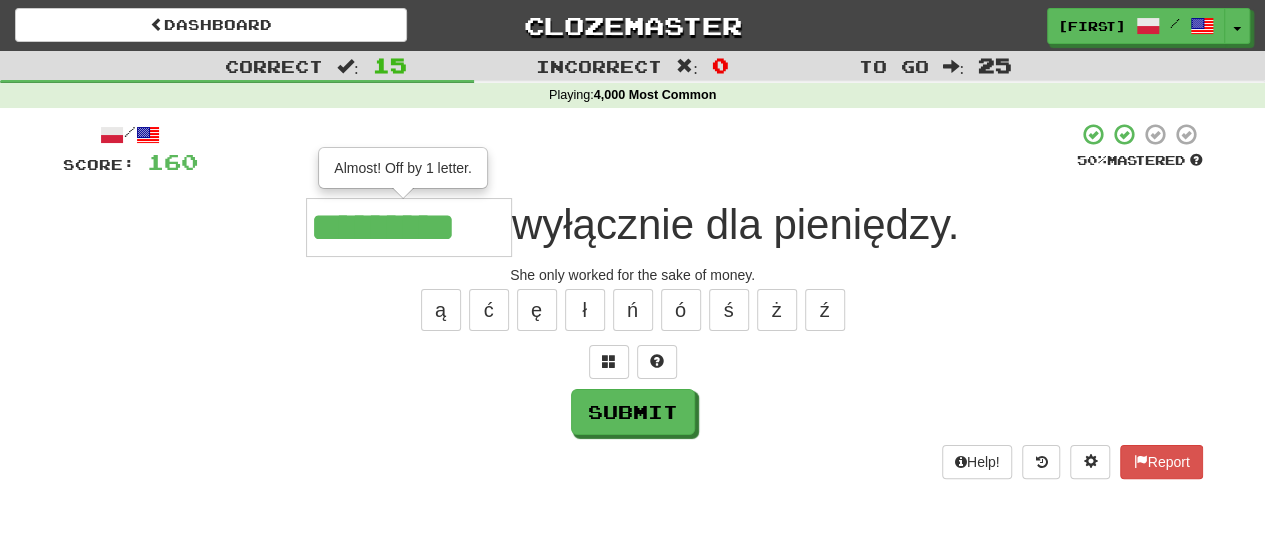 type on "*********" 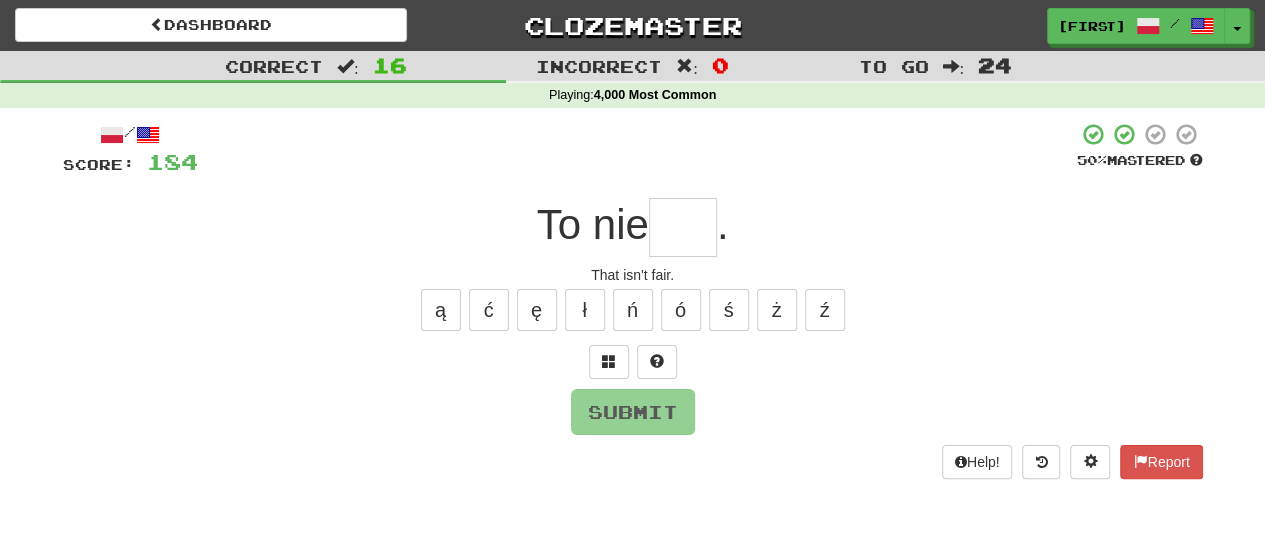 type on "*" 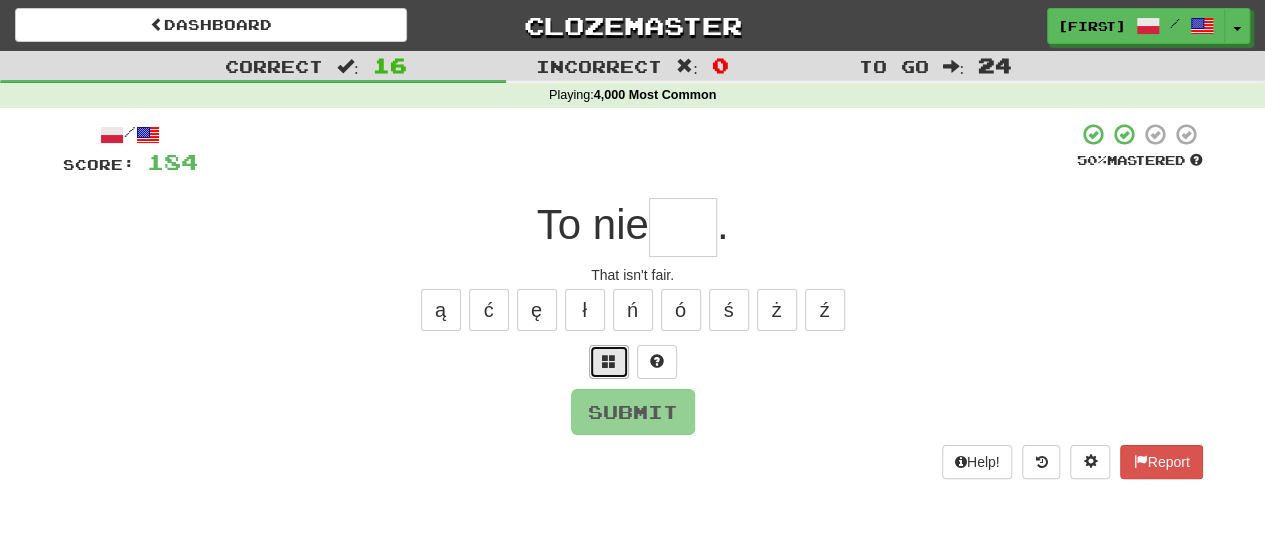 click at bounding box center (609, 361) 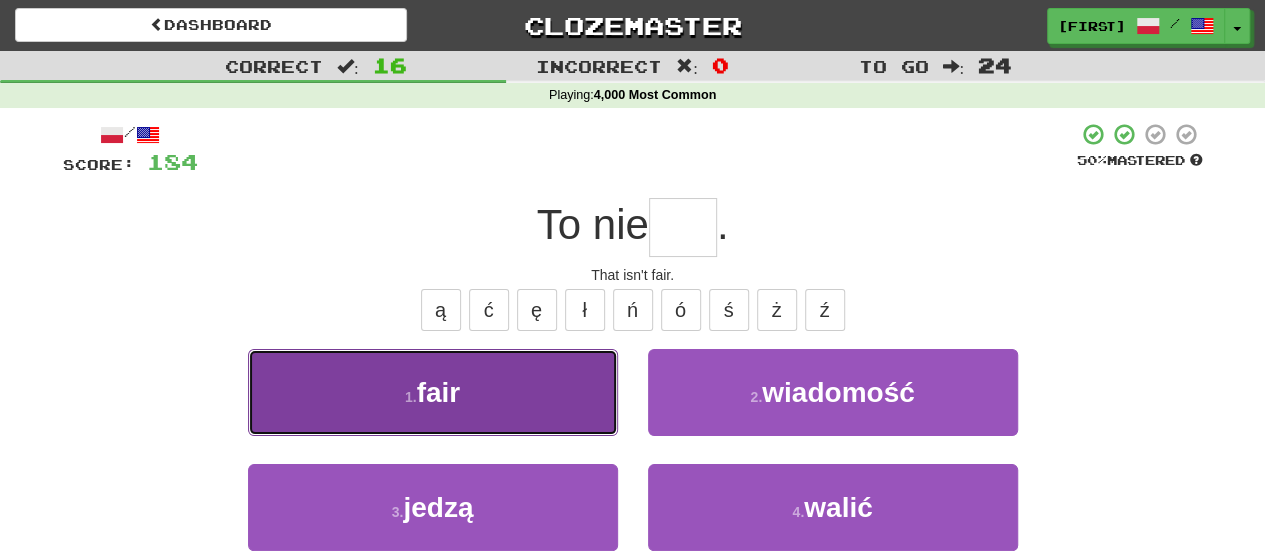 click on "1 .  fair" at bounding box center (433, 392) 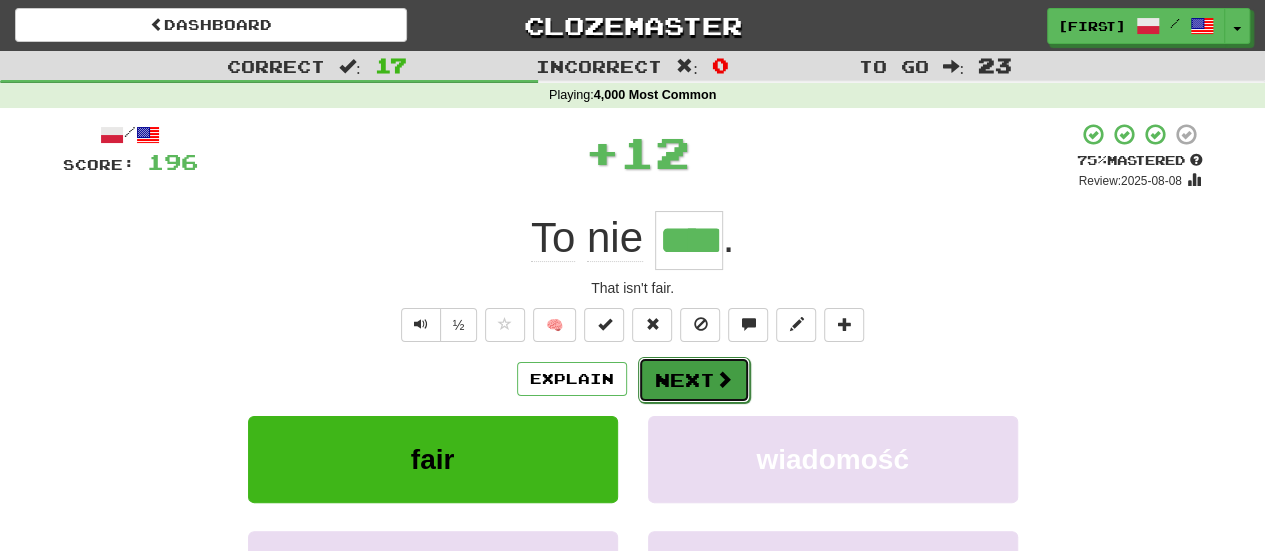 click on "Next" at bounding box center [694, 380] 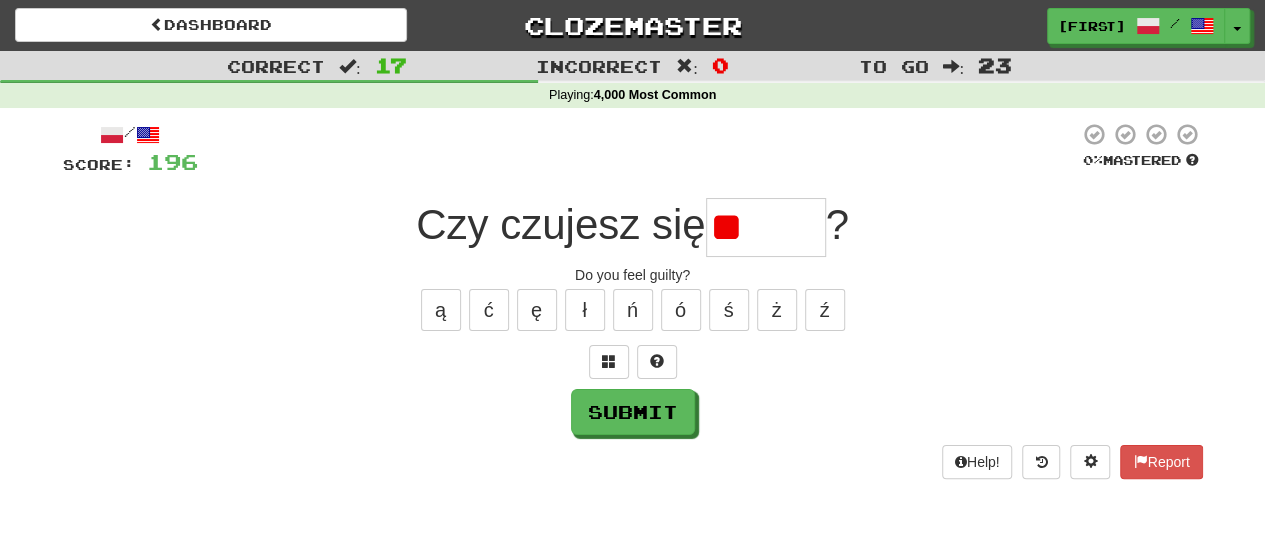 type on "*" 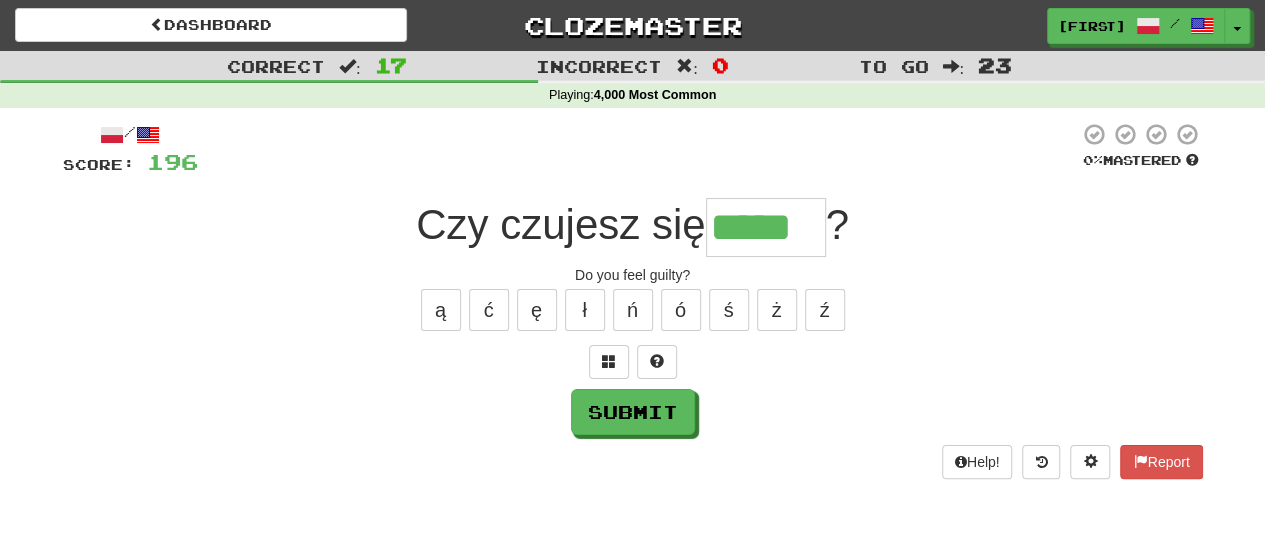 type on "*****" 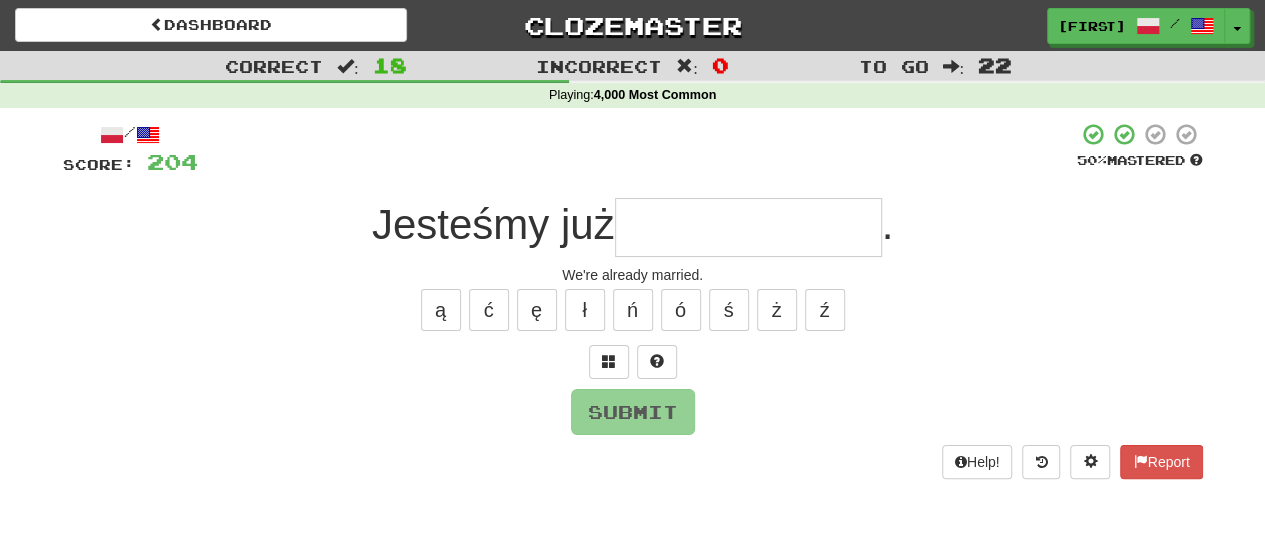 type on "*" 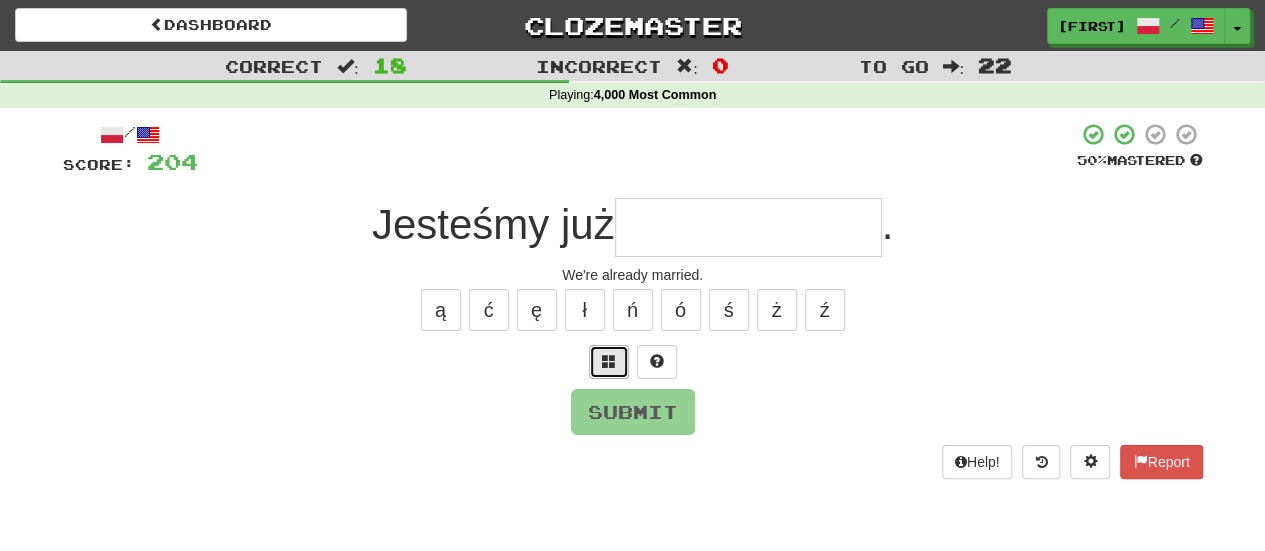 click at bounding box center [609, 362] 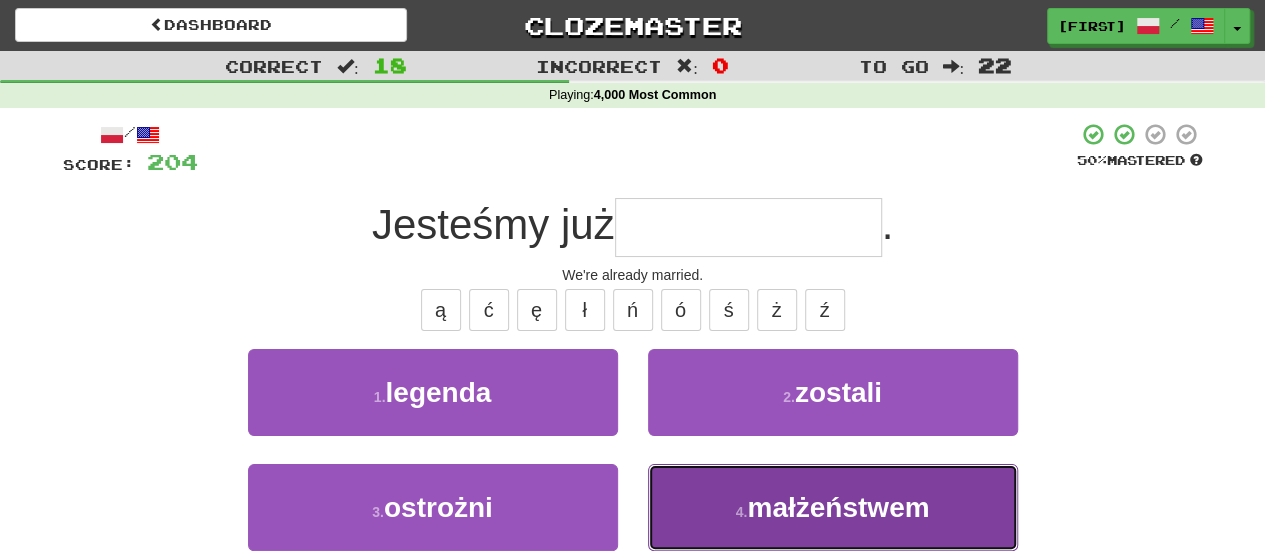 click on "małżeństwem" at bounding box center (838, 507) 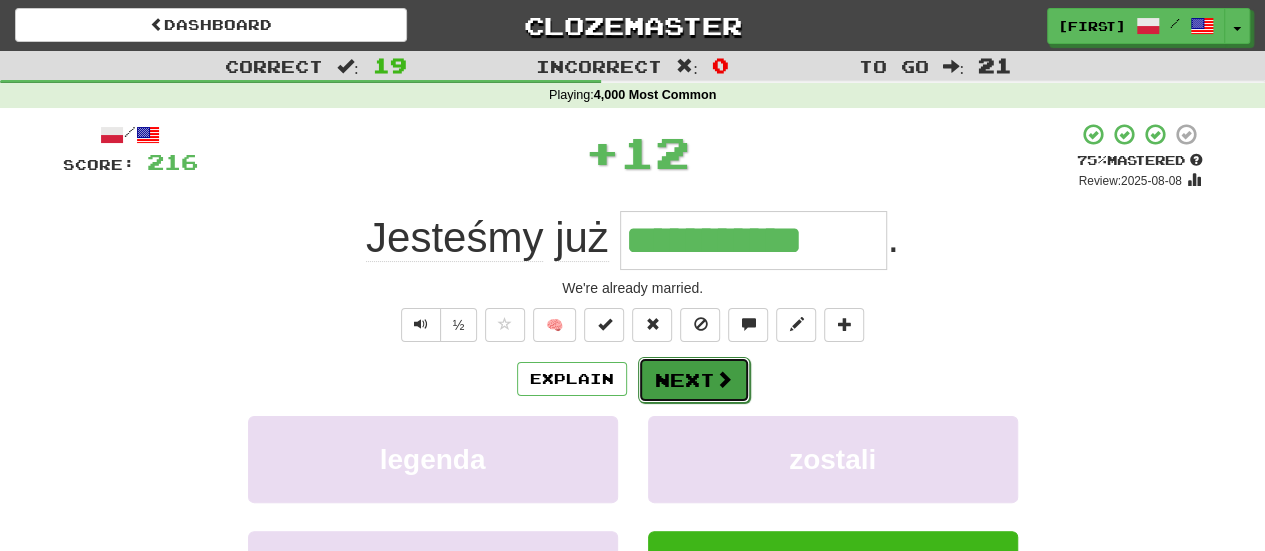 click on "Next" at bounding box center (694, 380) 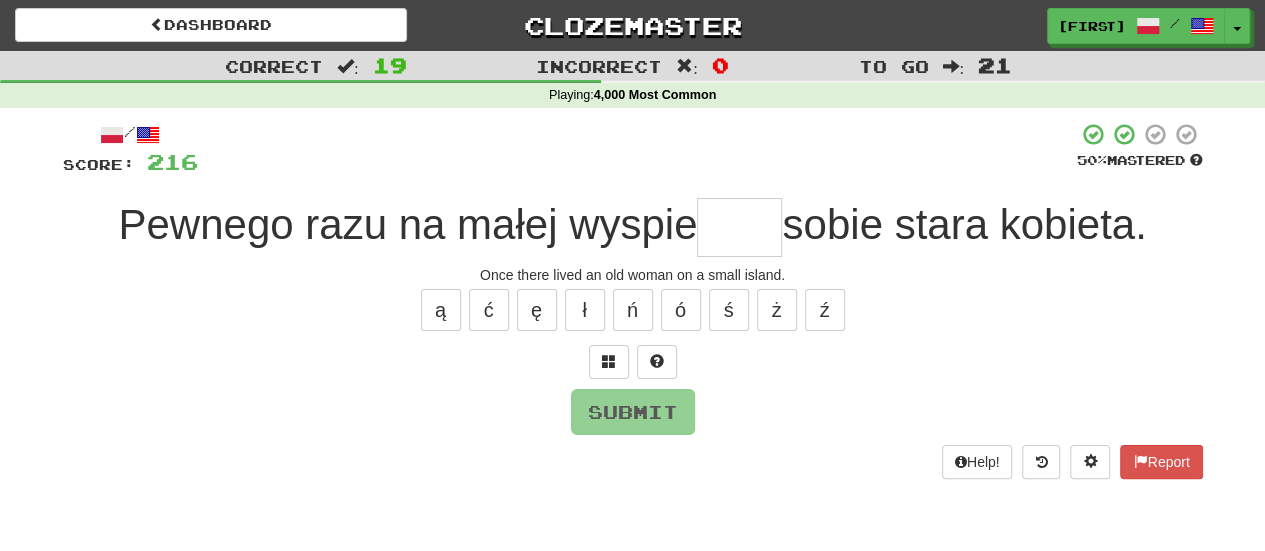 type on "*" 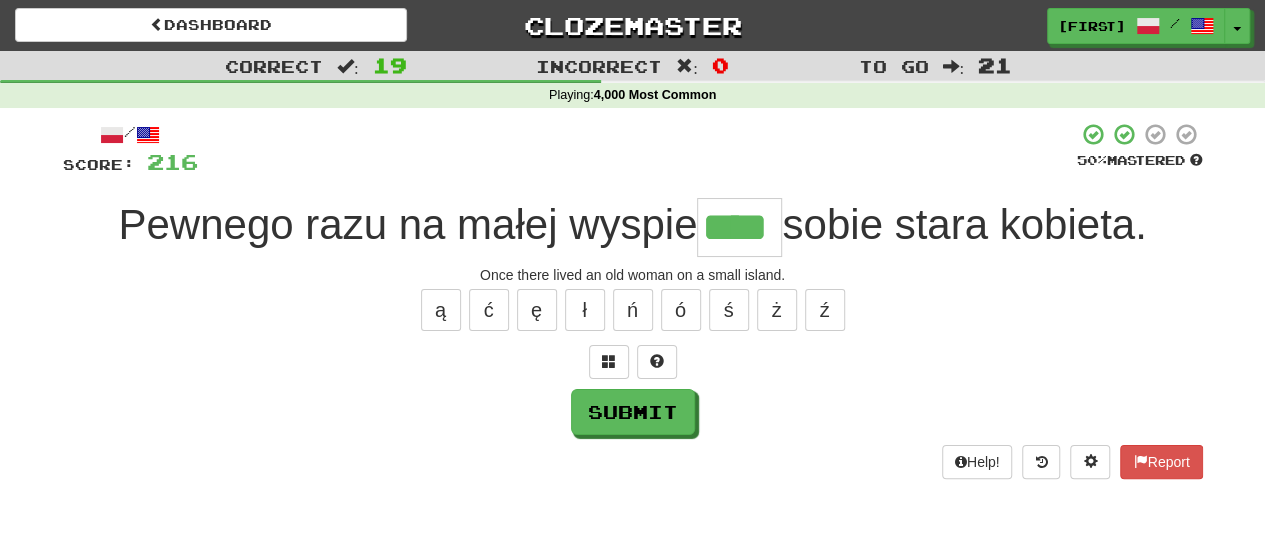 type on "****" 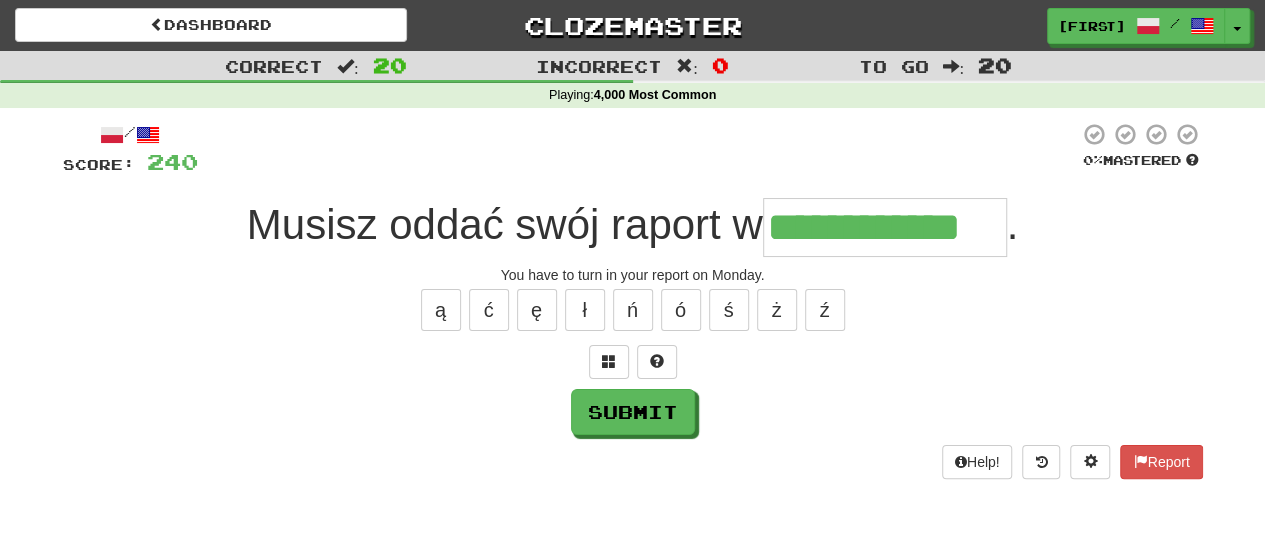 type on "**********" 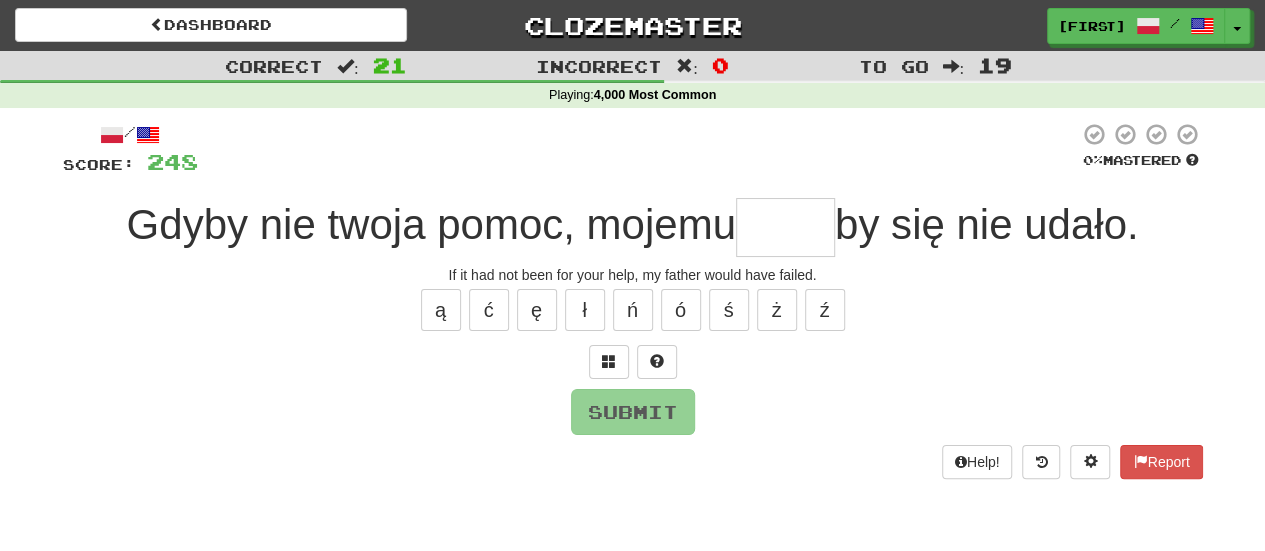 type on "*" 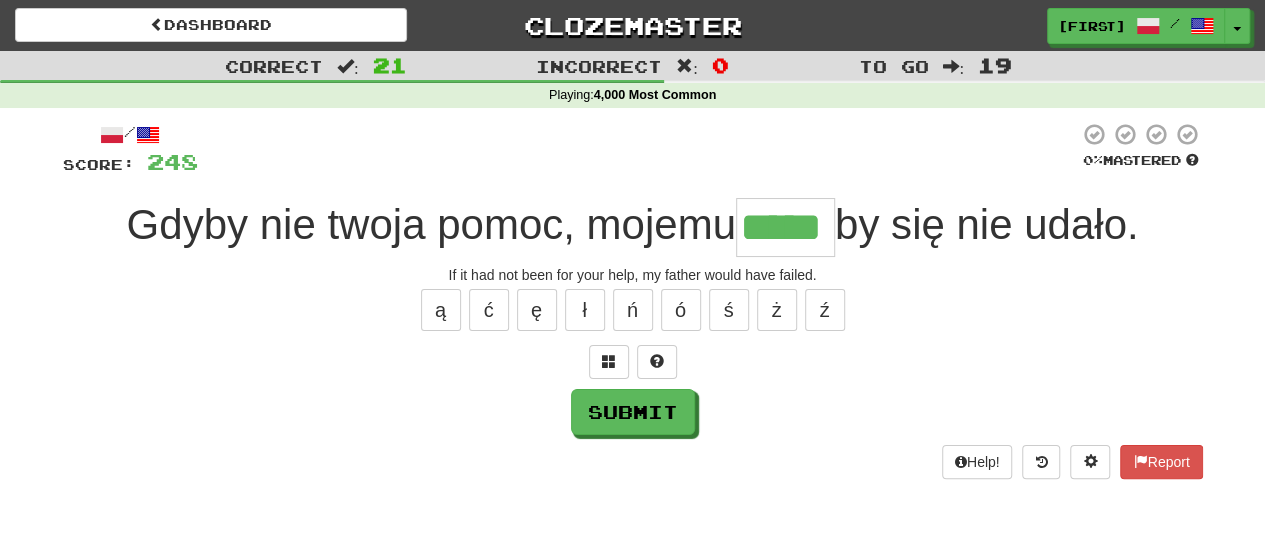 type on "*****" 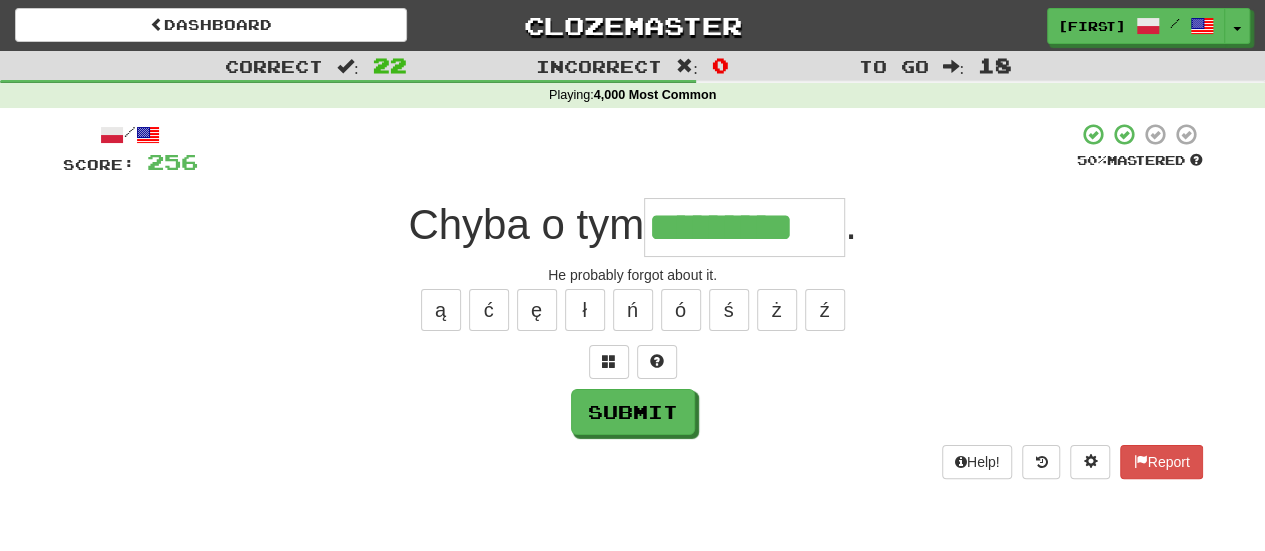 type on "*********" 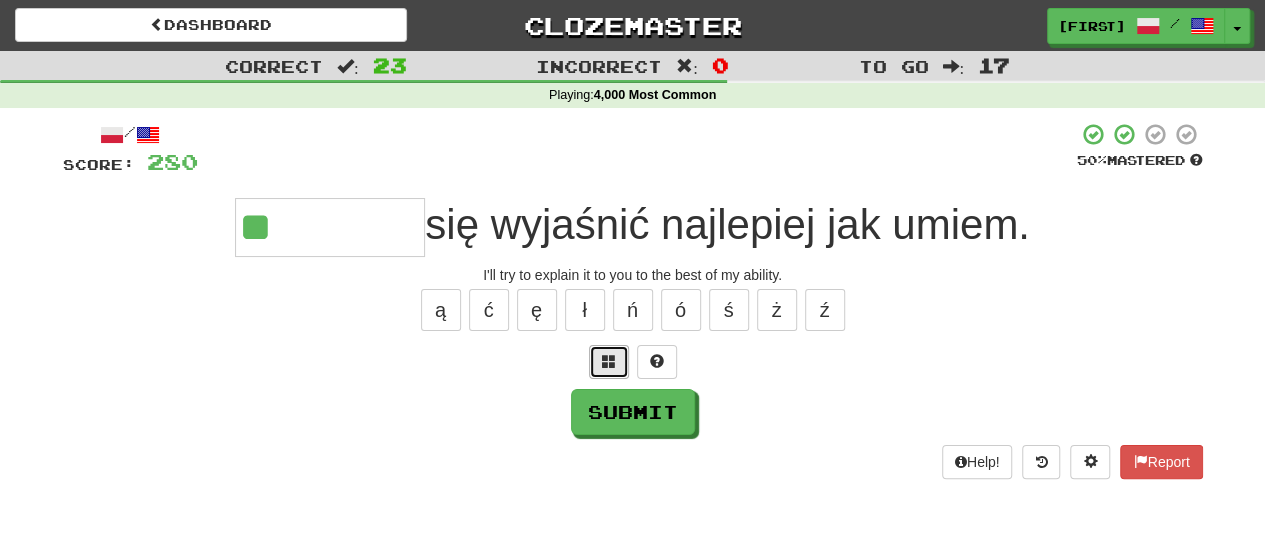 click at bounding box center [609, 362] 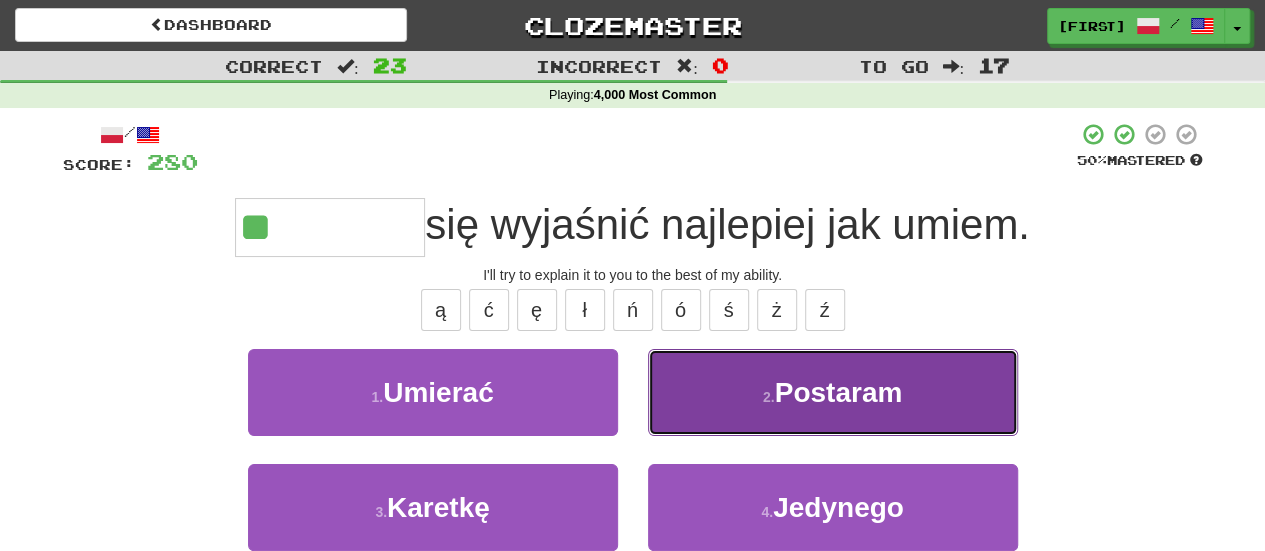 click on "2 .  Postaram" at bounding box center [833, 392] 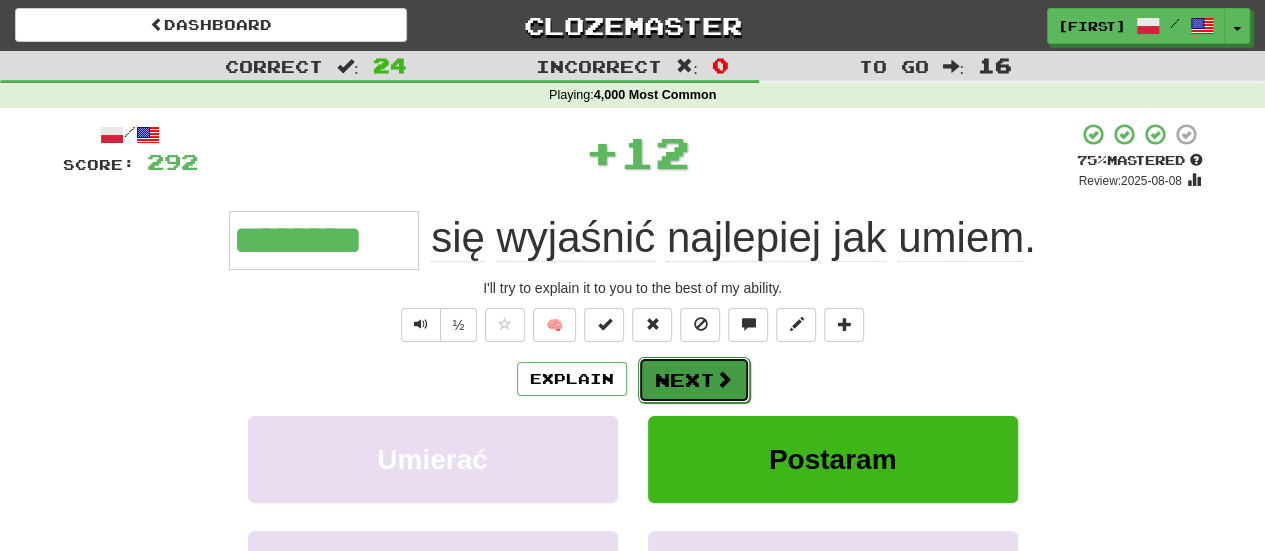 click on "Next" at bounding box center (694, 380) 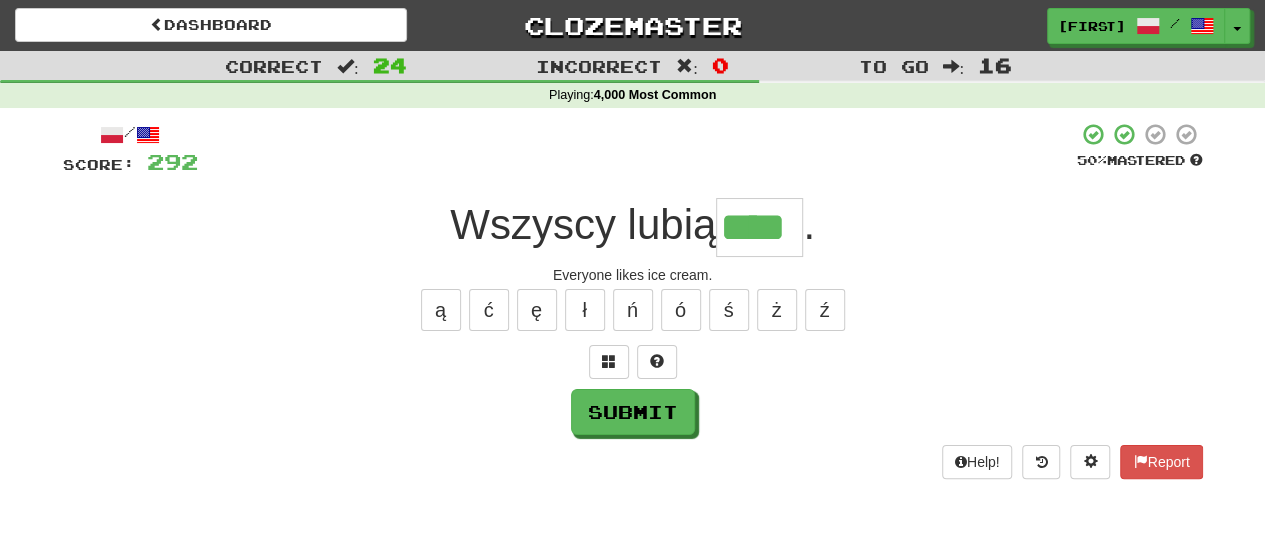 type on "****" 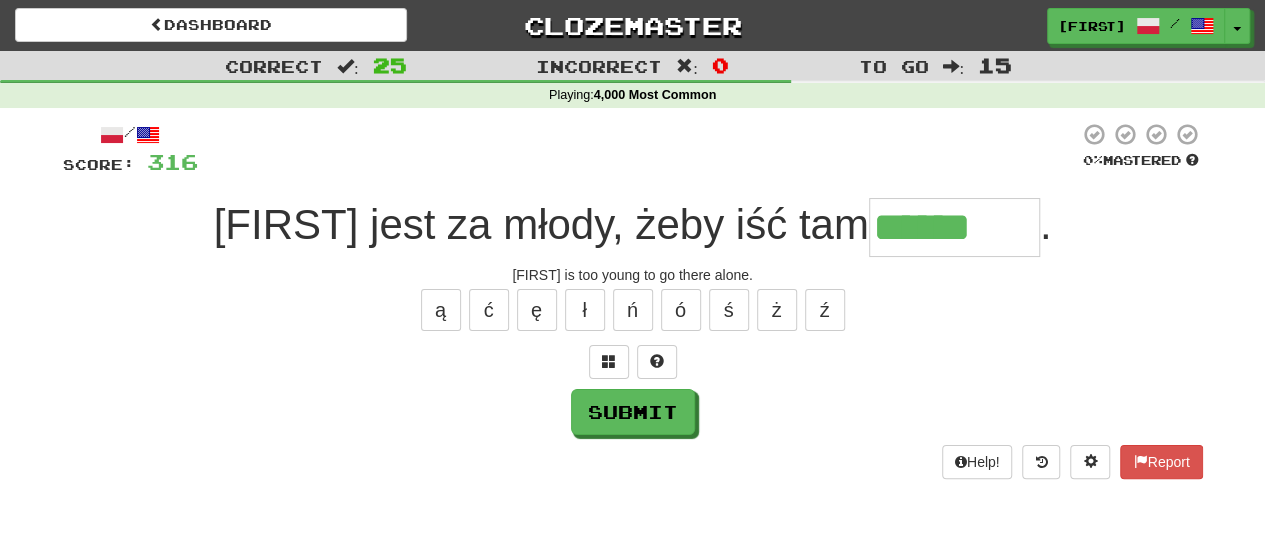 type on "******" 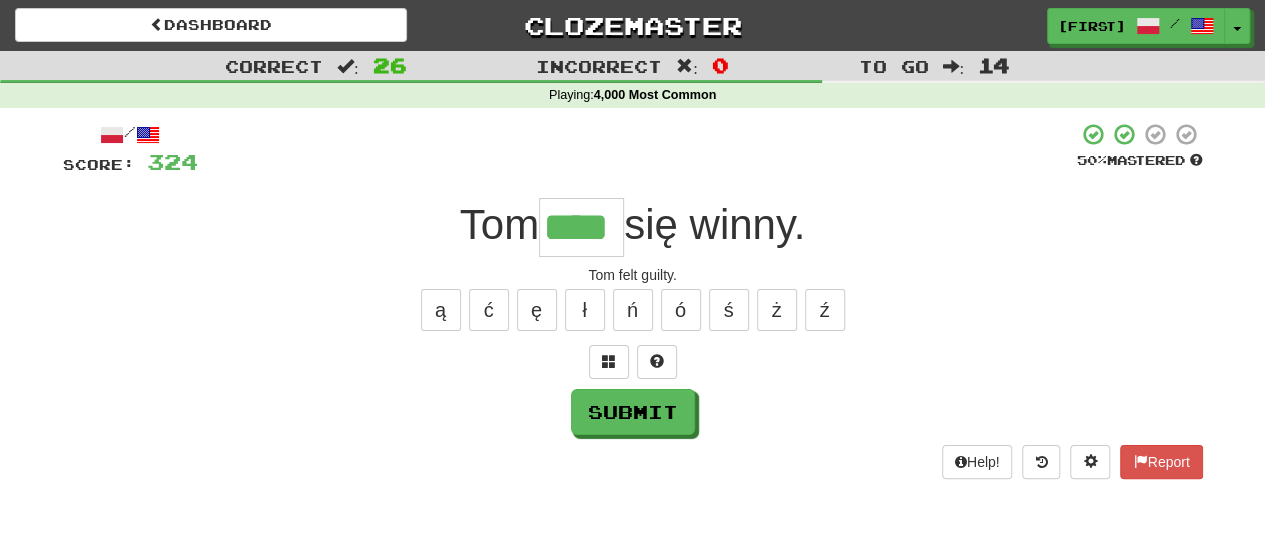 type on "****" 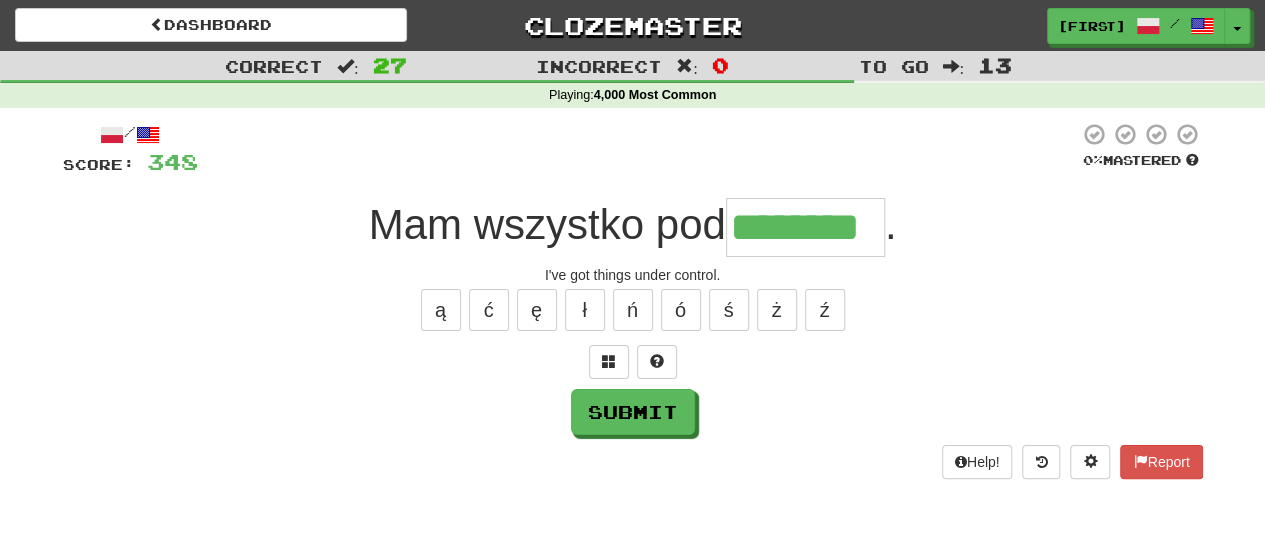 type on "********" 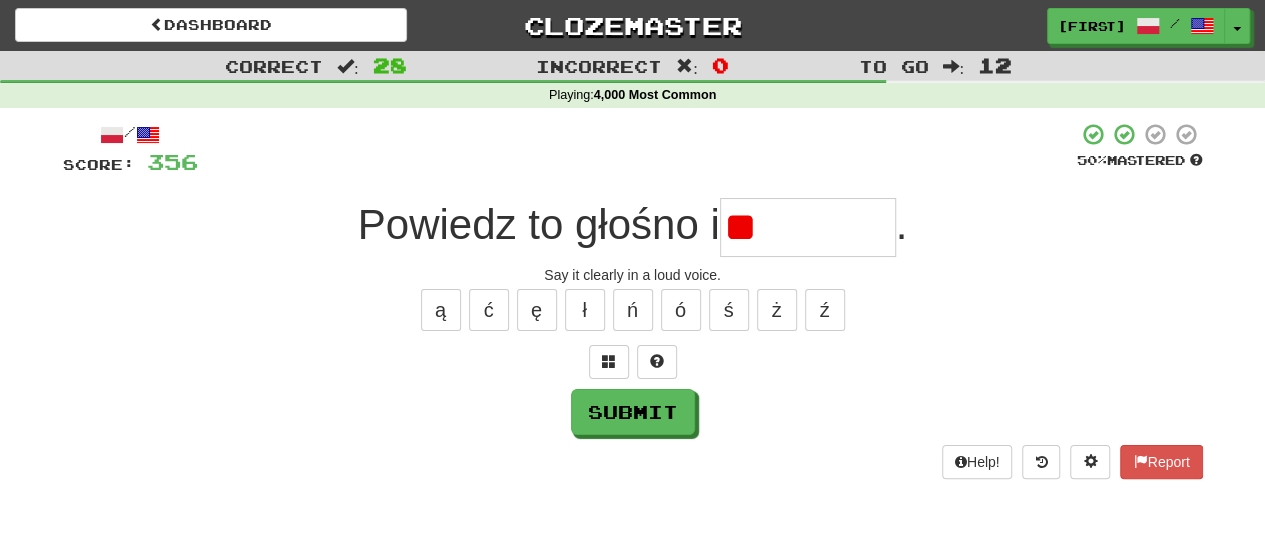type on "*" 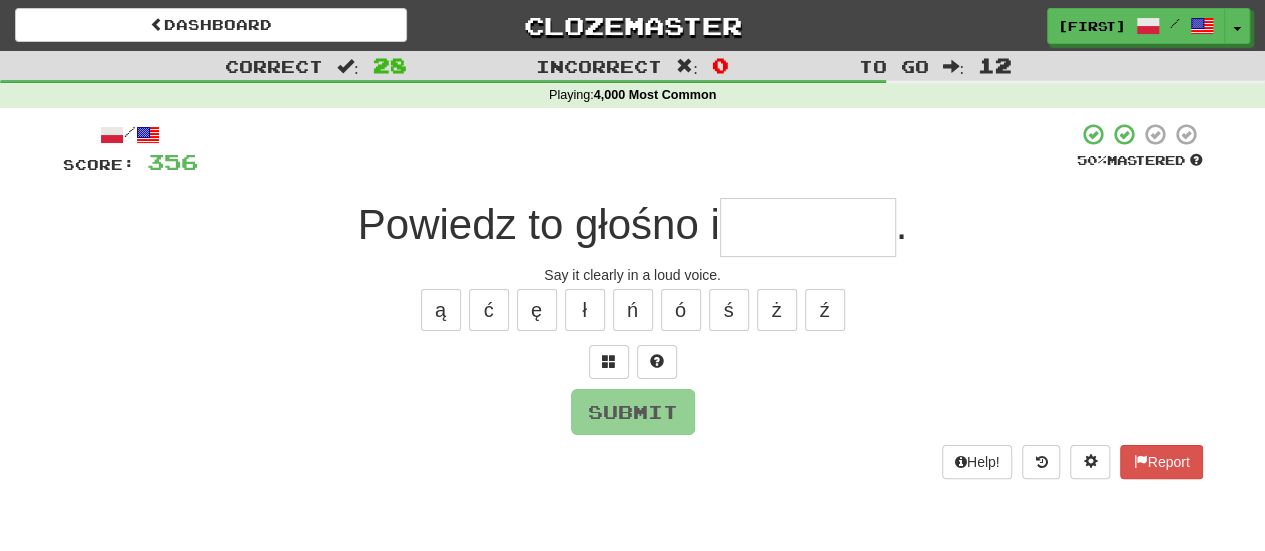 type on "*" 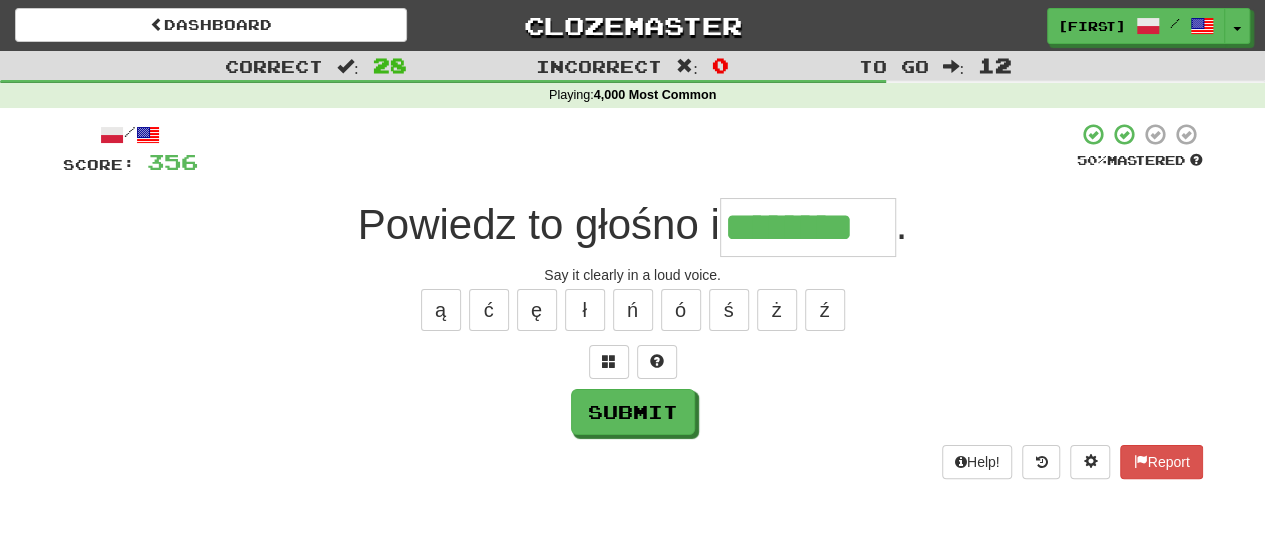 type on "********" 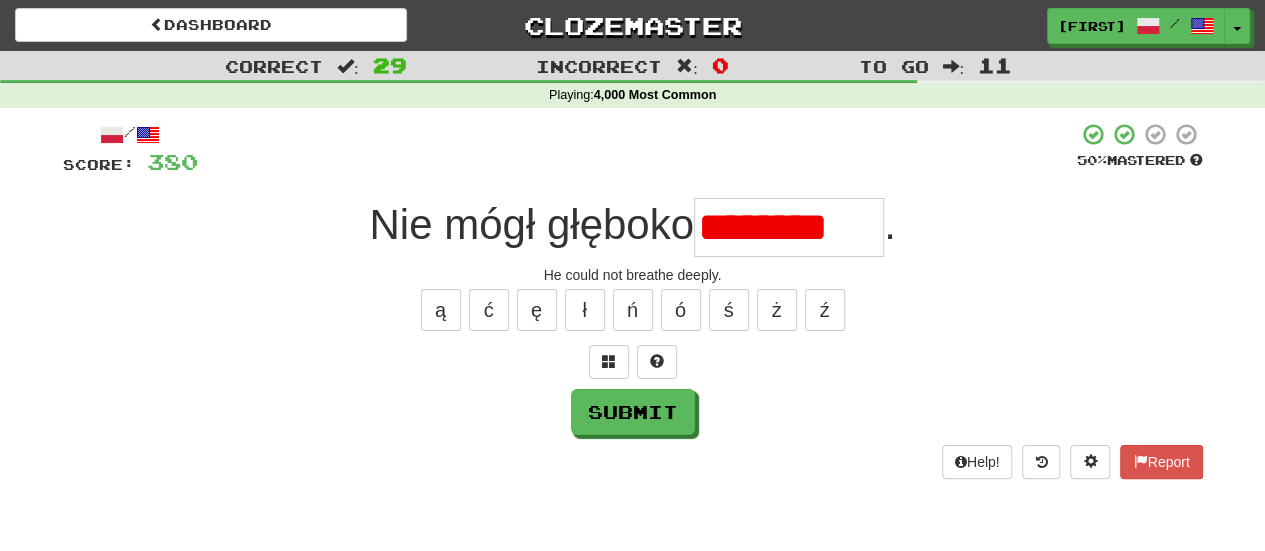 drag, startPoint x: 667, startPoint y: 369, endPoint x: 860, endPoint y: 223, distance: 242.00206 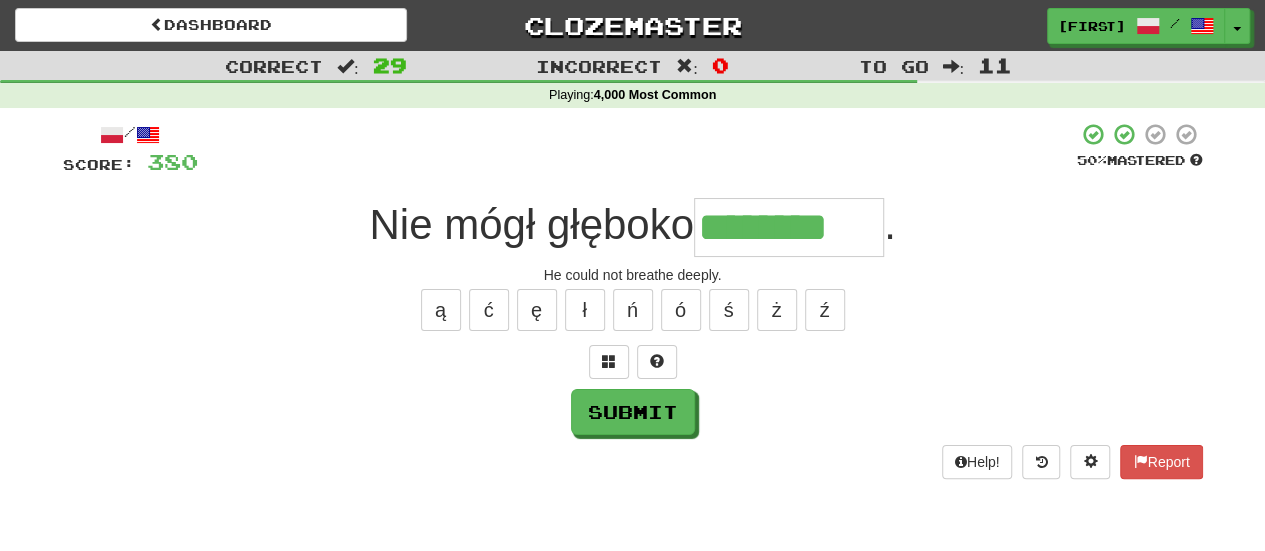 type on "********" 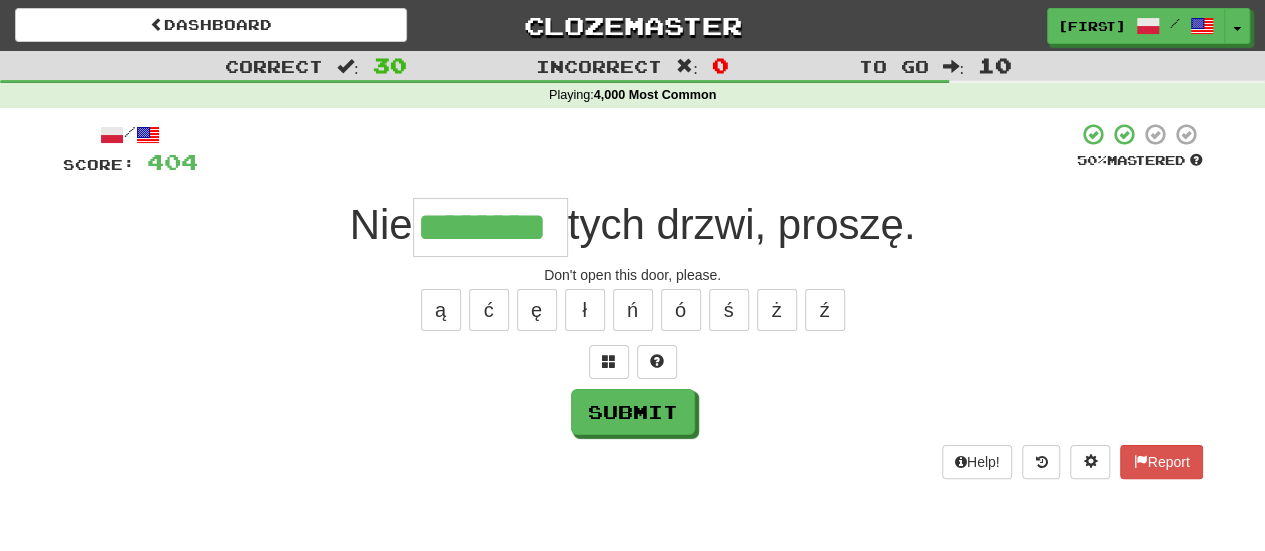 type on "********" 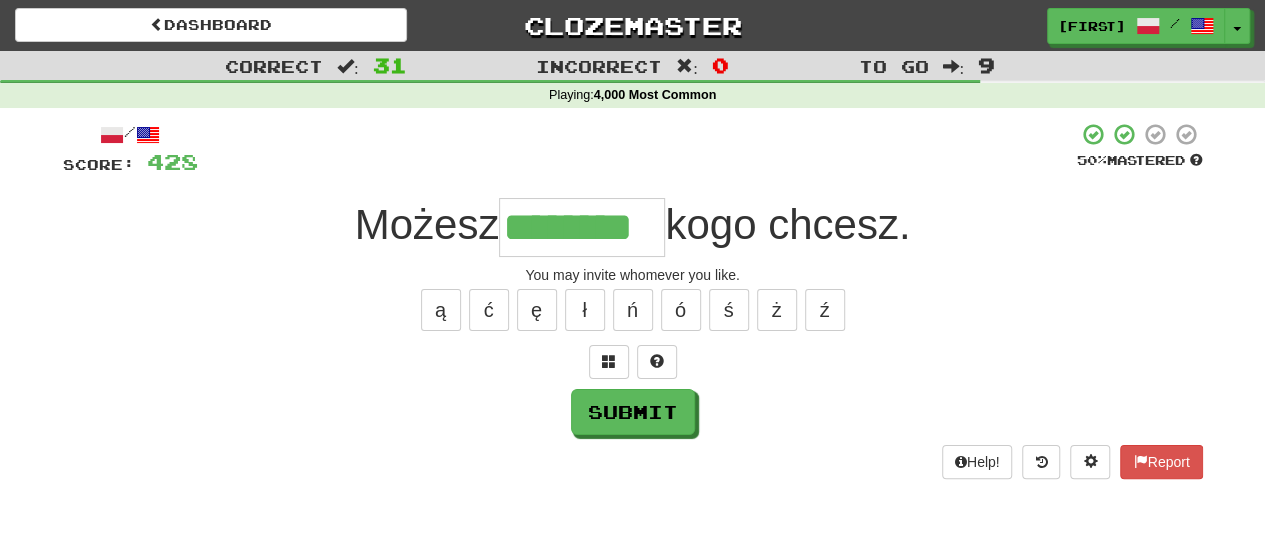 type on "********" 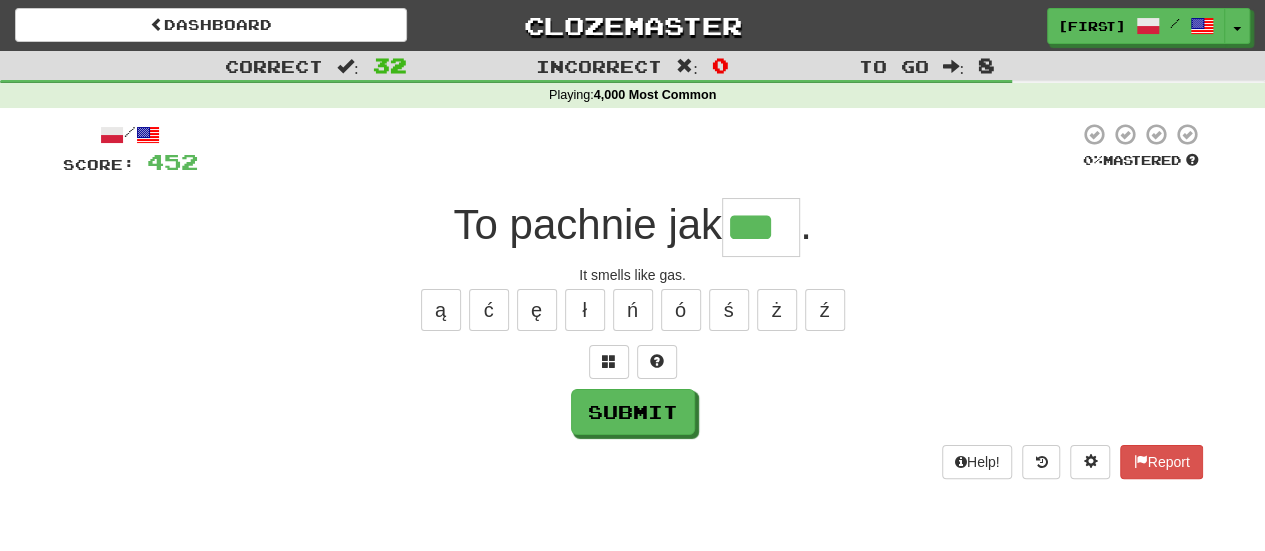 type on "***" 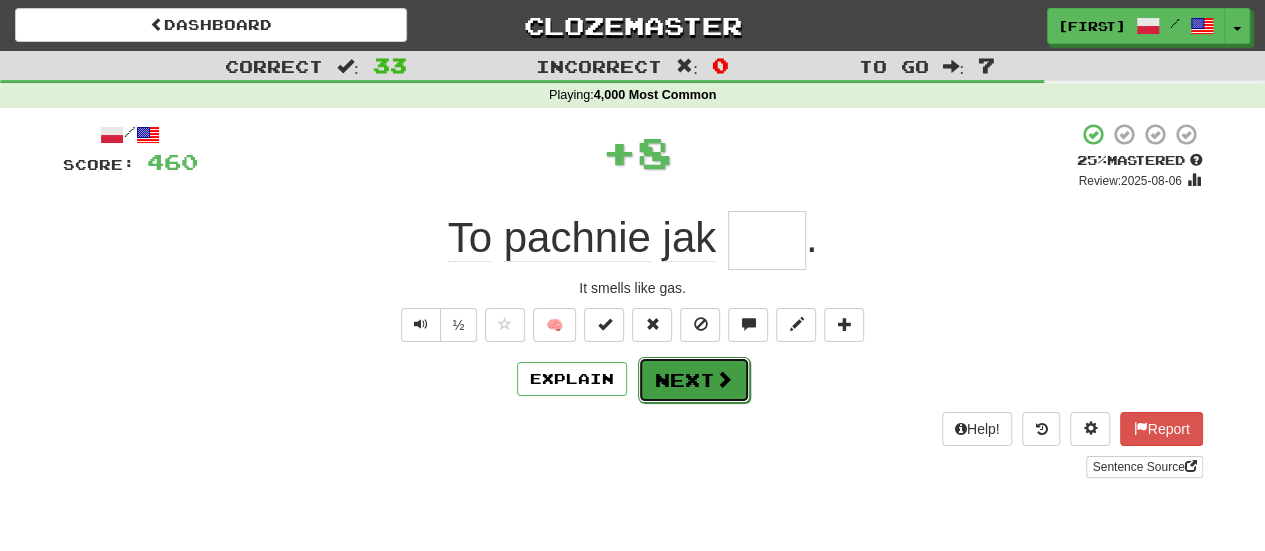 click on "Next" at bounding box center (694, 380) 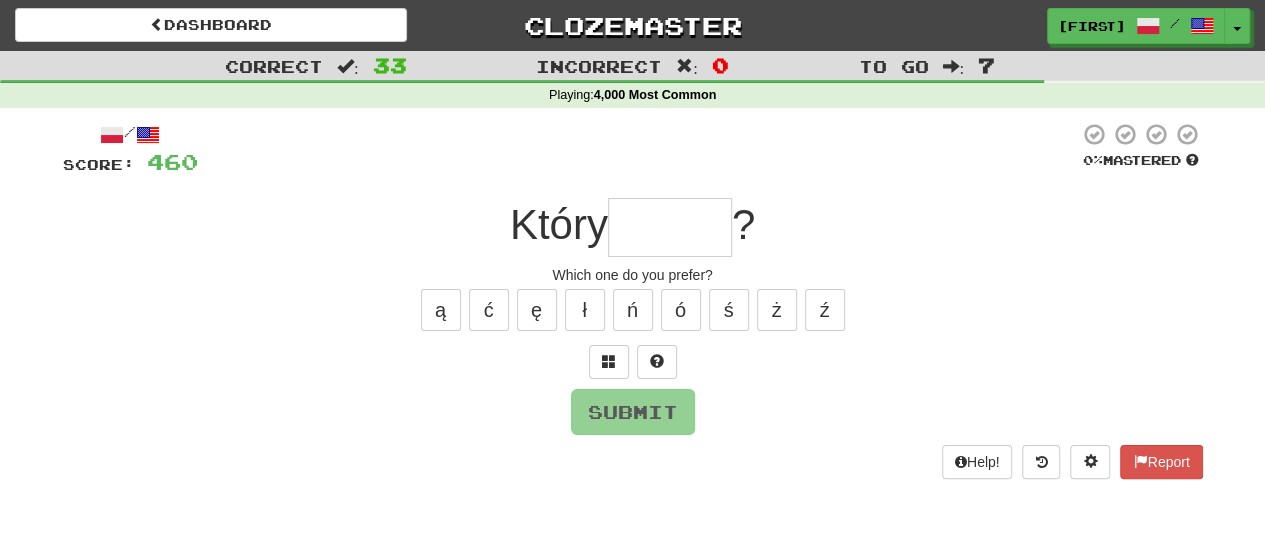 type on "*" 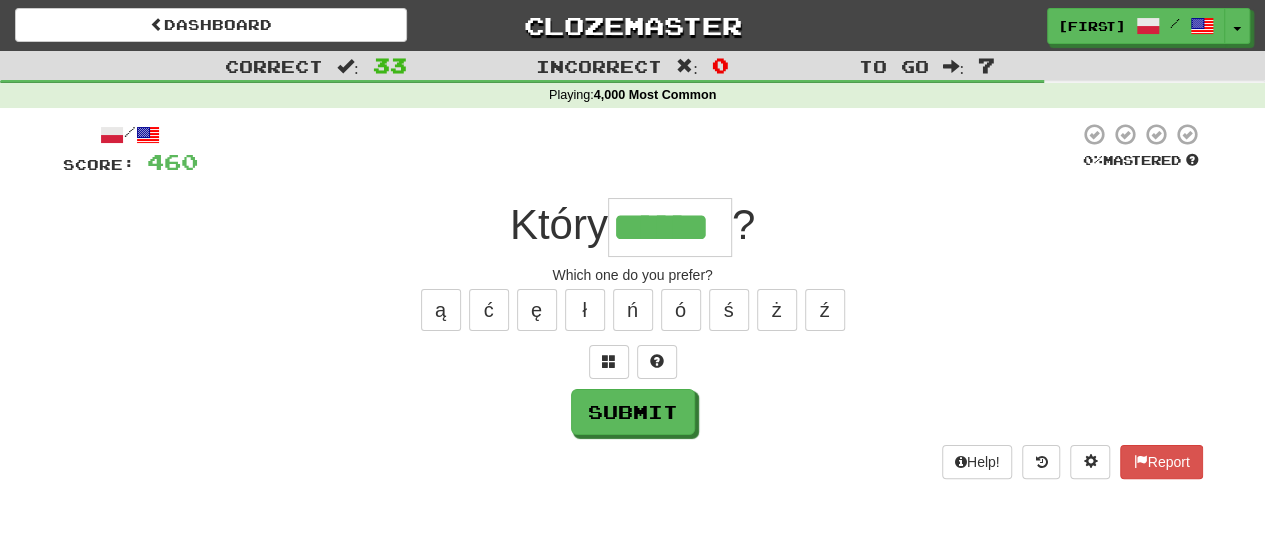 type on "******" 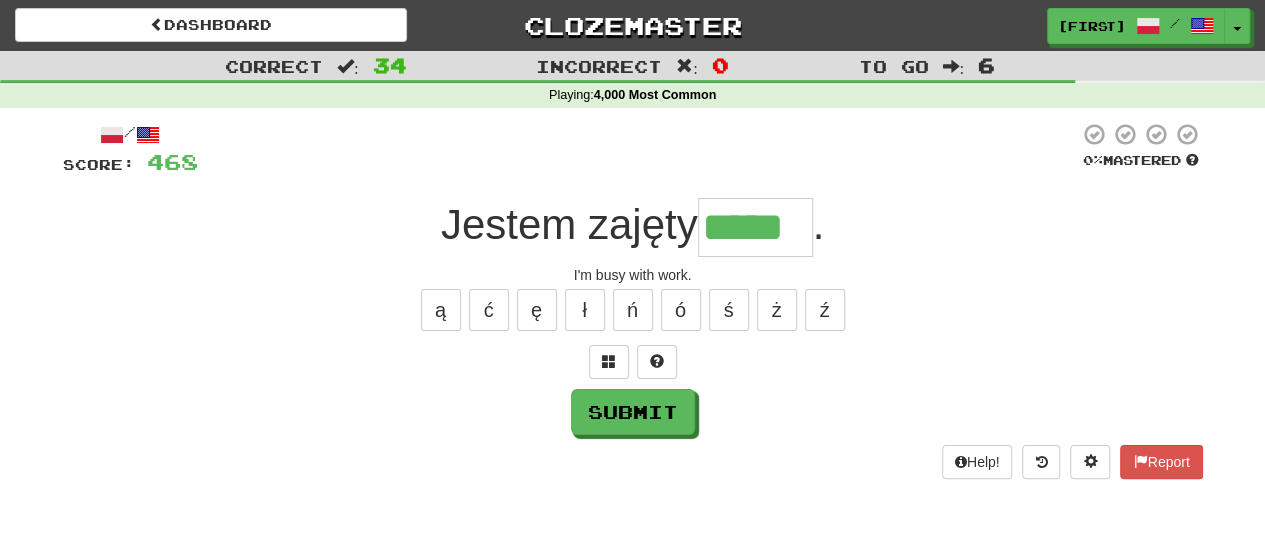 type on "*****" 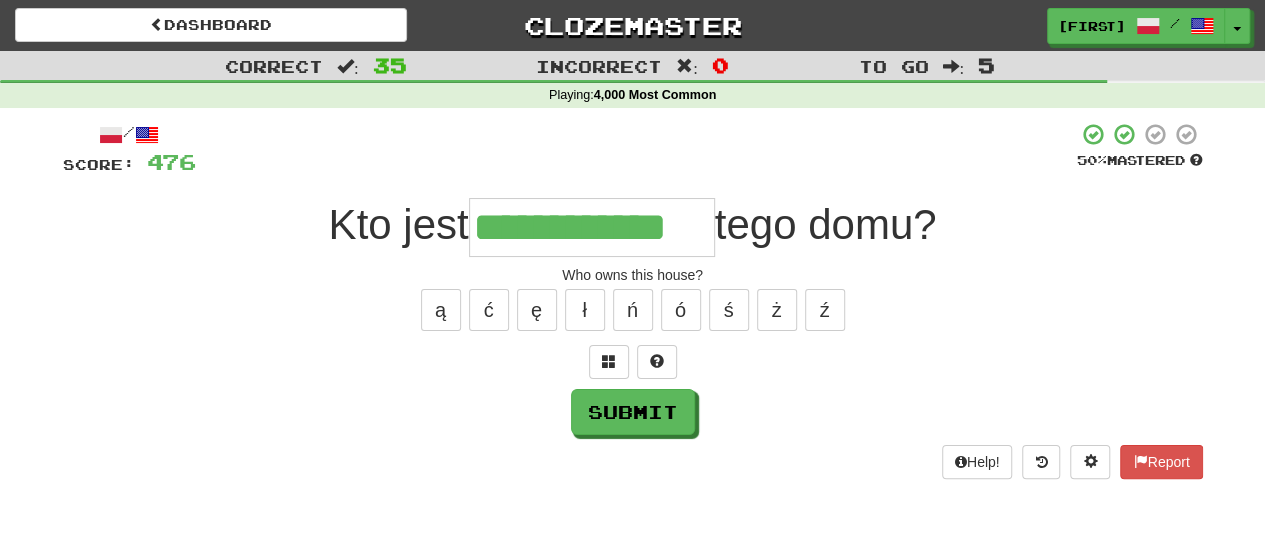 type on "**********" 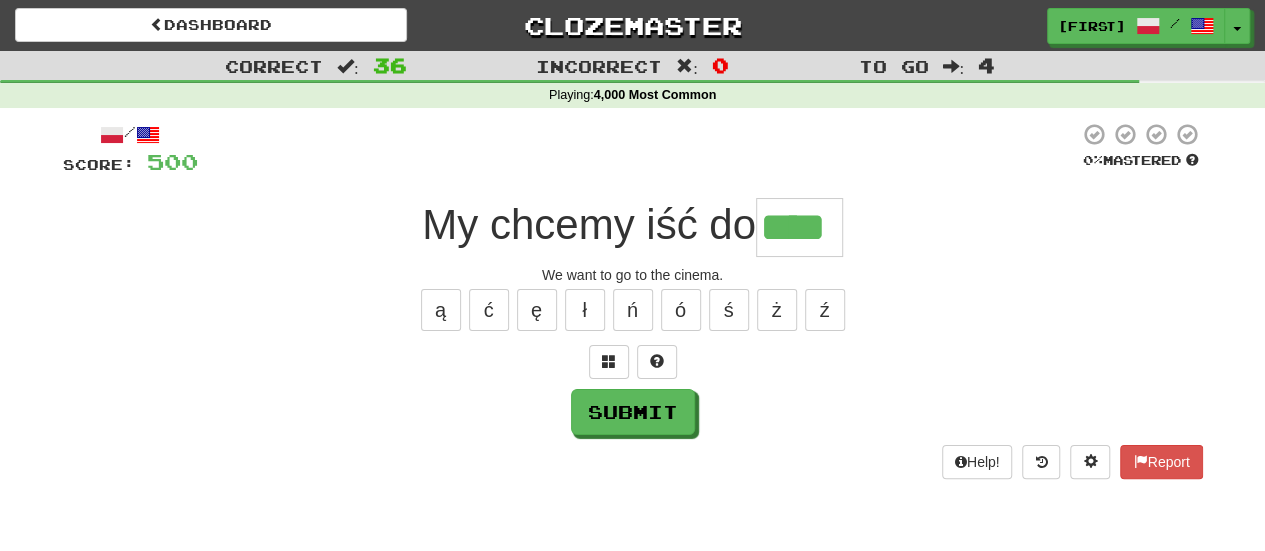 type on "****" 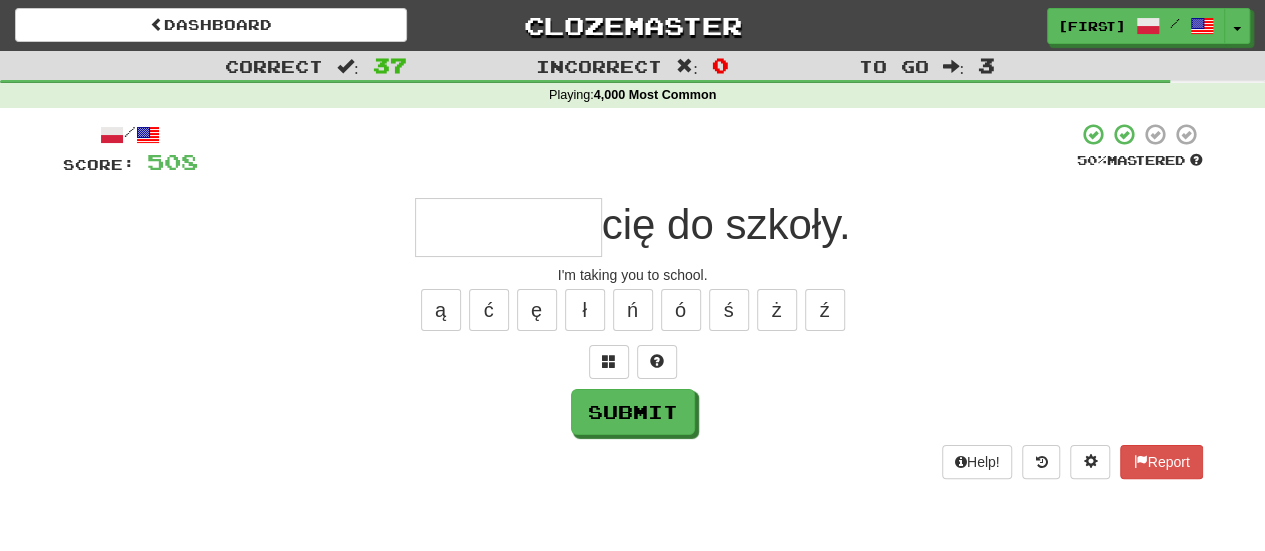 type on "*" 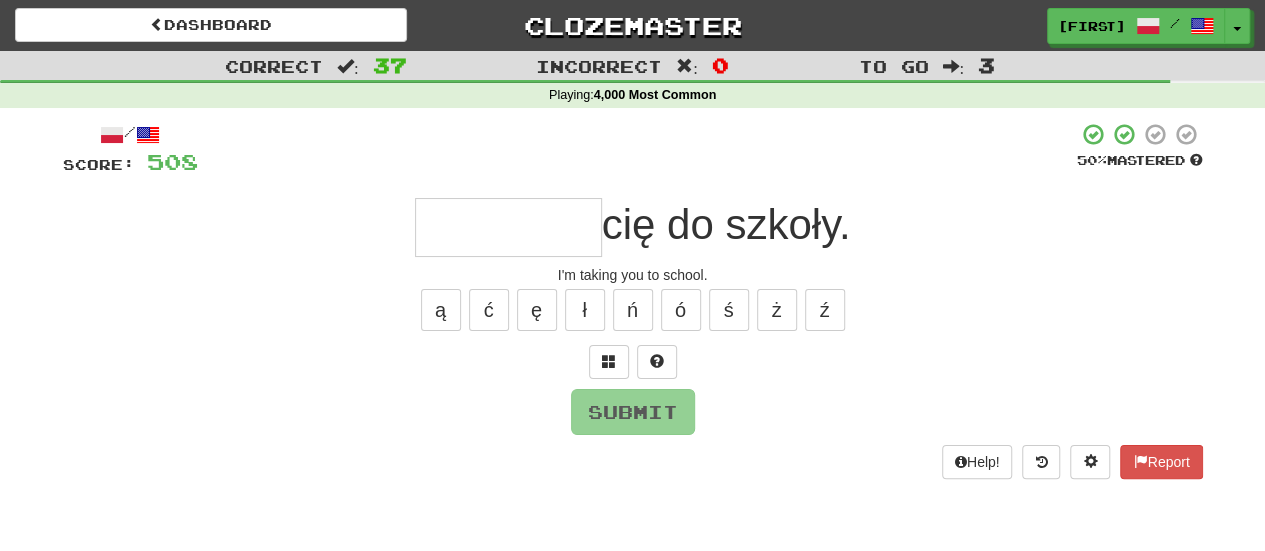 type on "*" 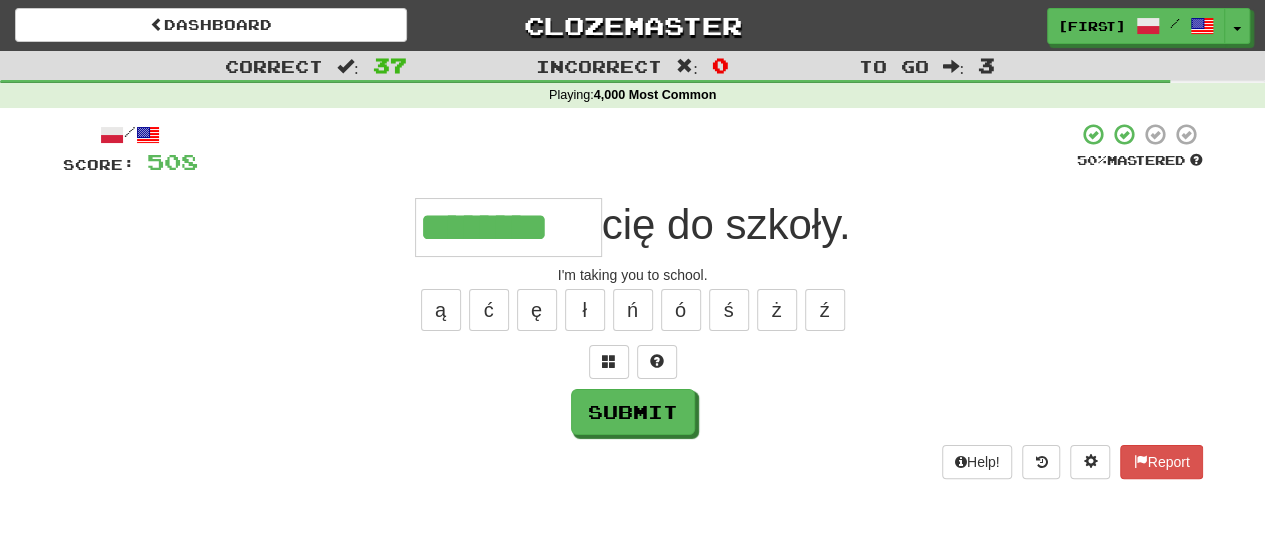 type on "********" 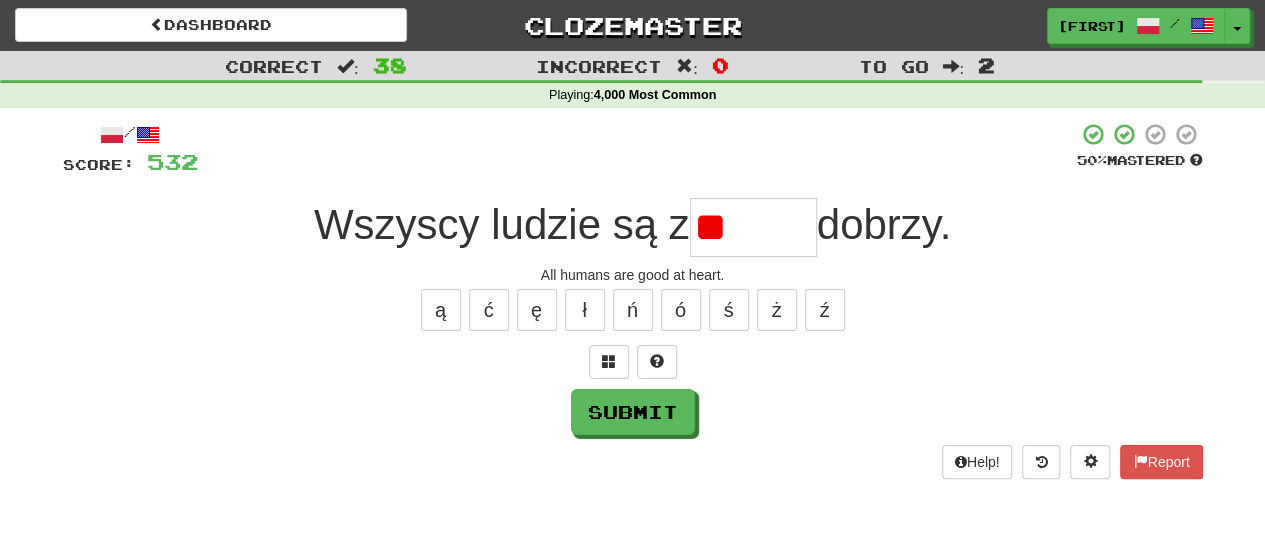 type on "*" 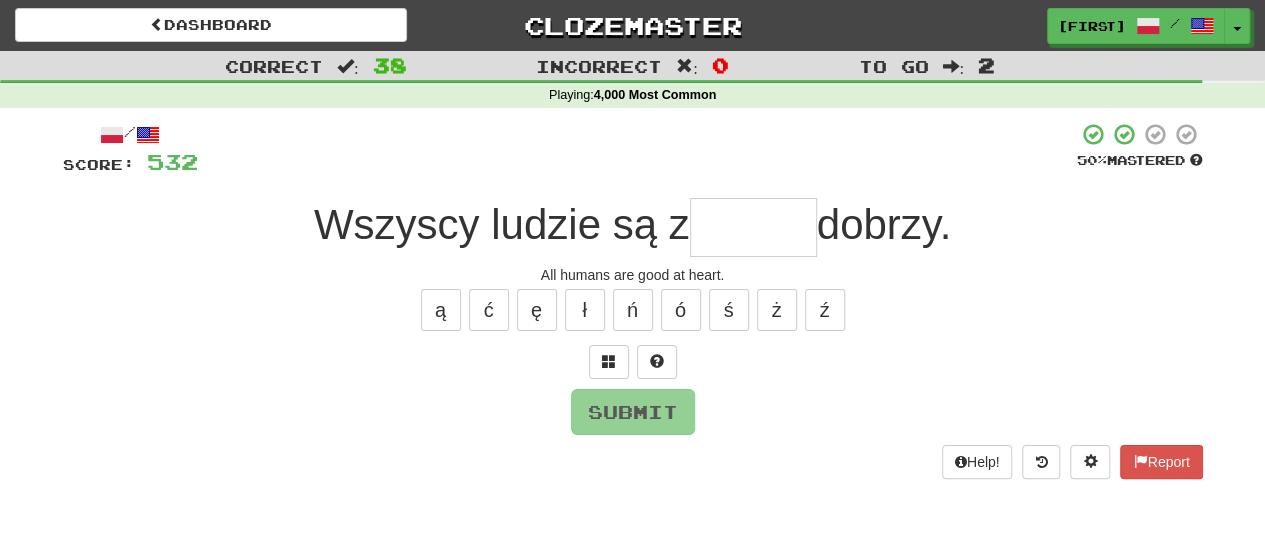 type on "*" 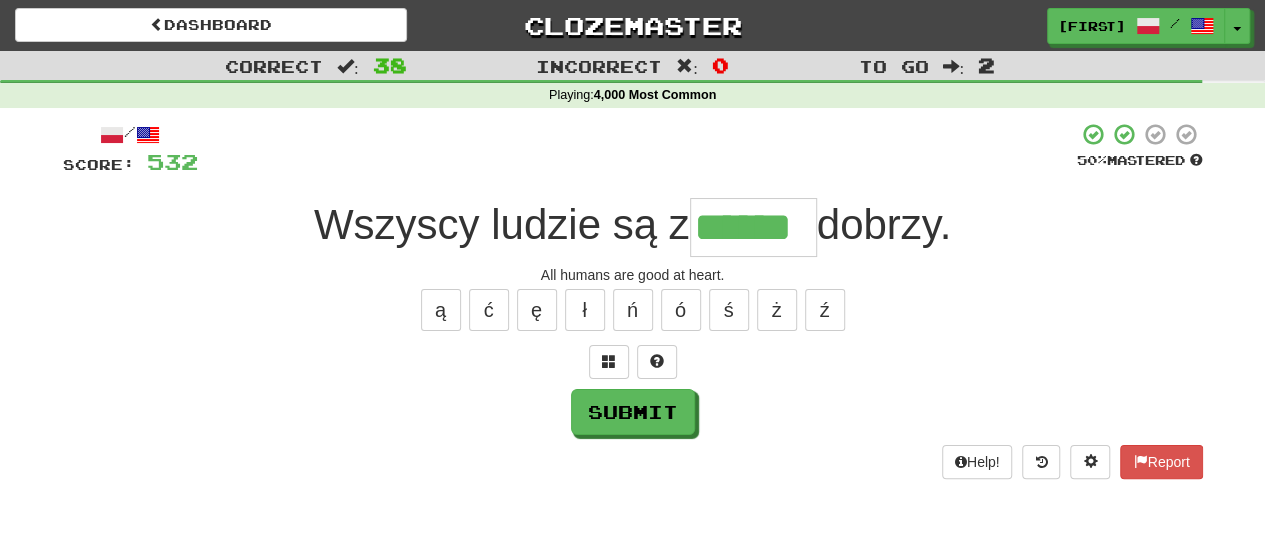 type on "******" 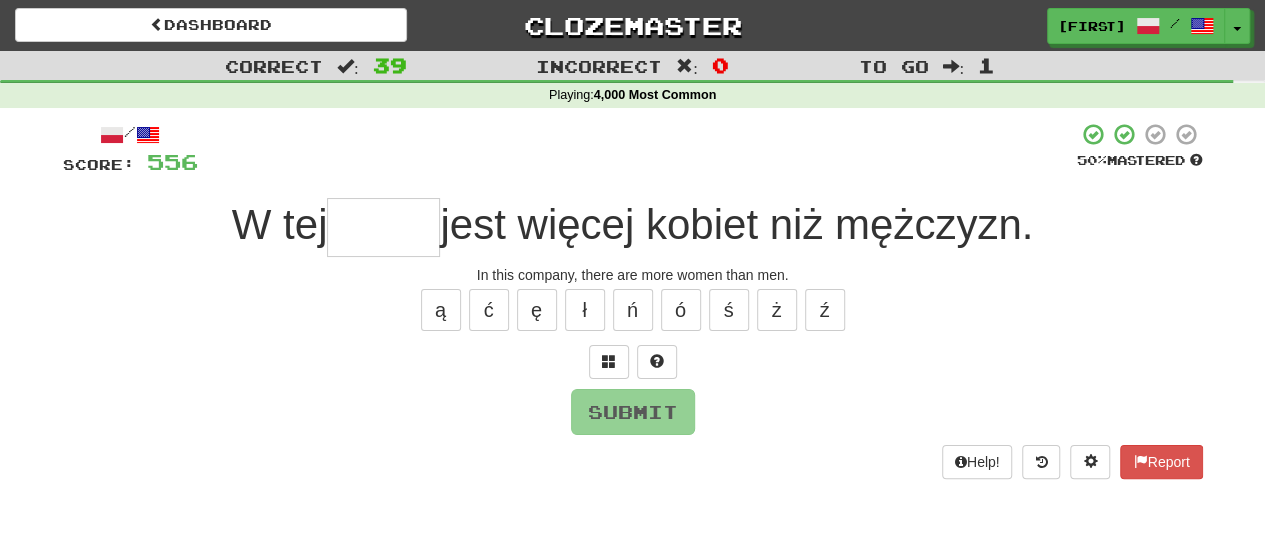 type on "*" 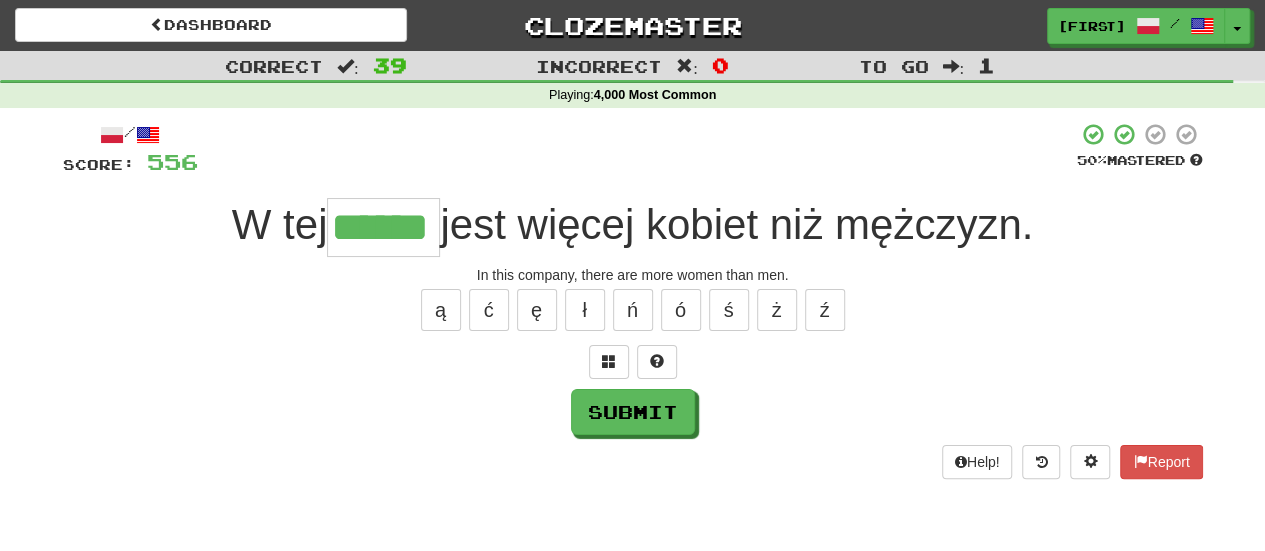 type on "******" 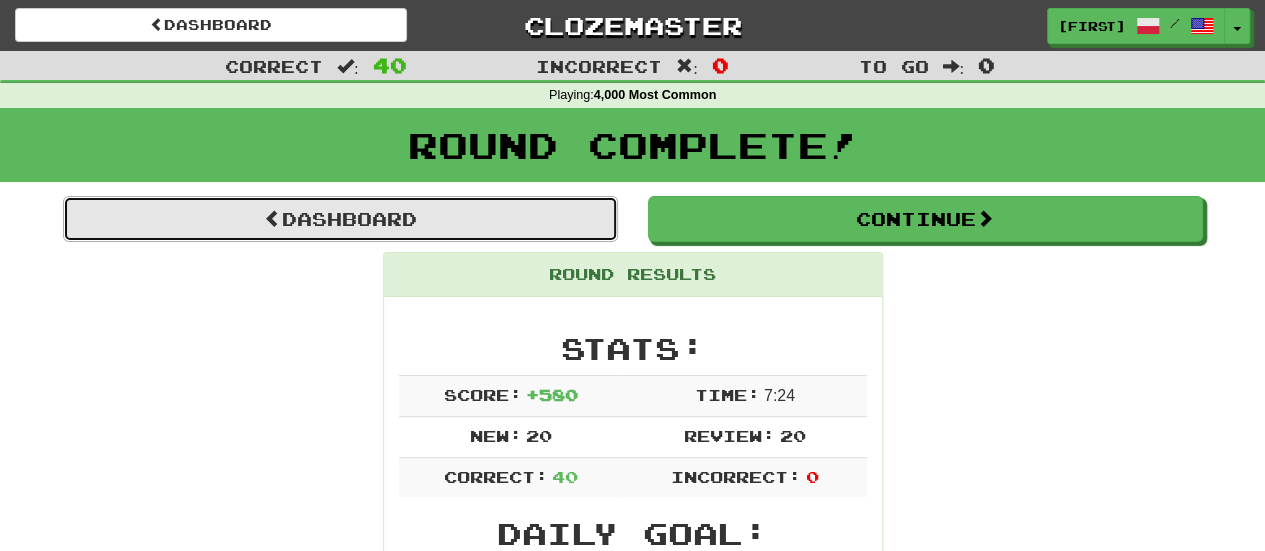 click on "Dashboard" at bounding box center (340, 219) 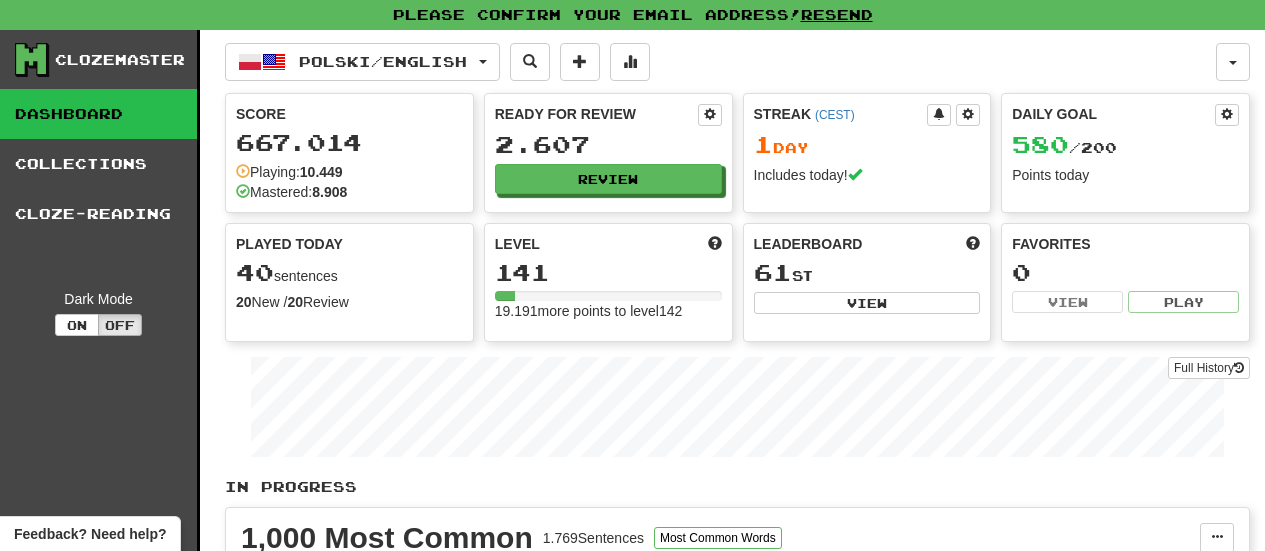 scroll, scrollTop: 0, scrollLeft: 0, axis: both 